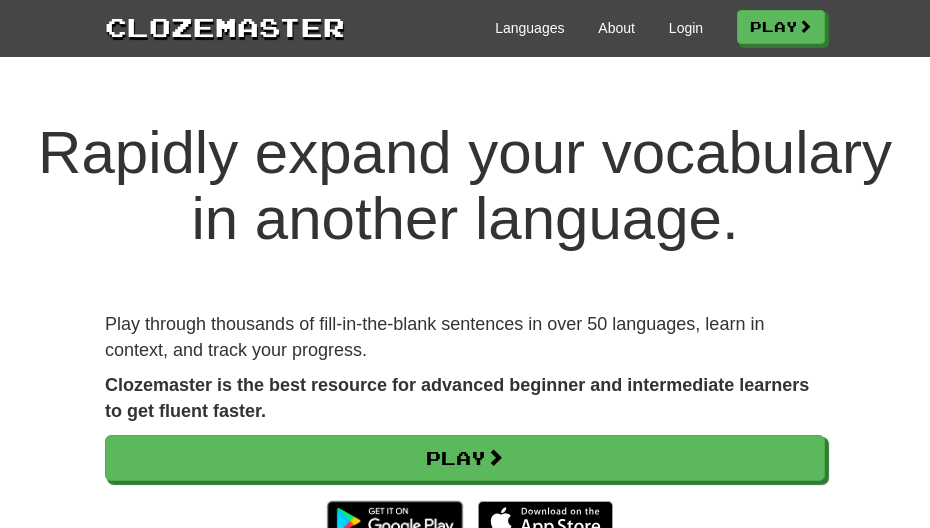scroll, scrollTop: 0, scrollLeft: 0, axis: both 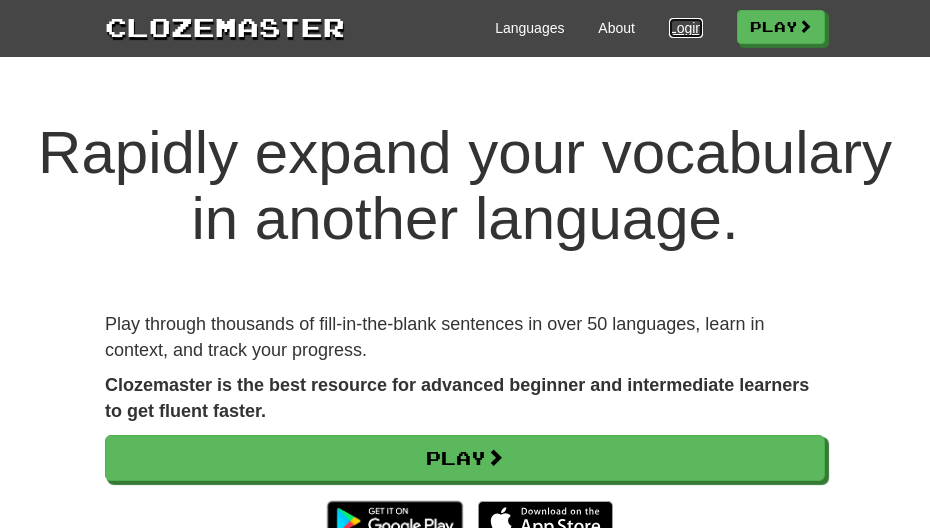 click on "Login" at bounding box center (686, 28) 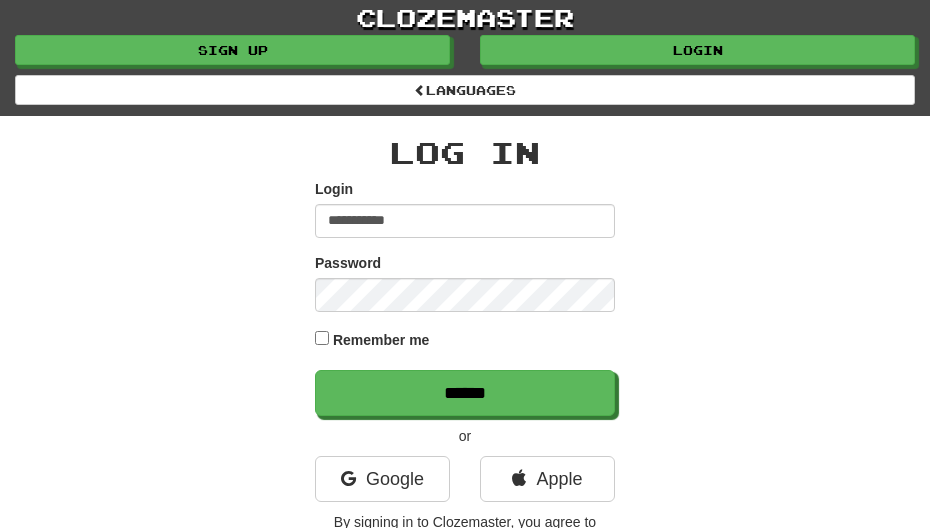 scroll, scrollTop: 0, scrollLeft: 0, axis: both 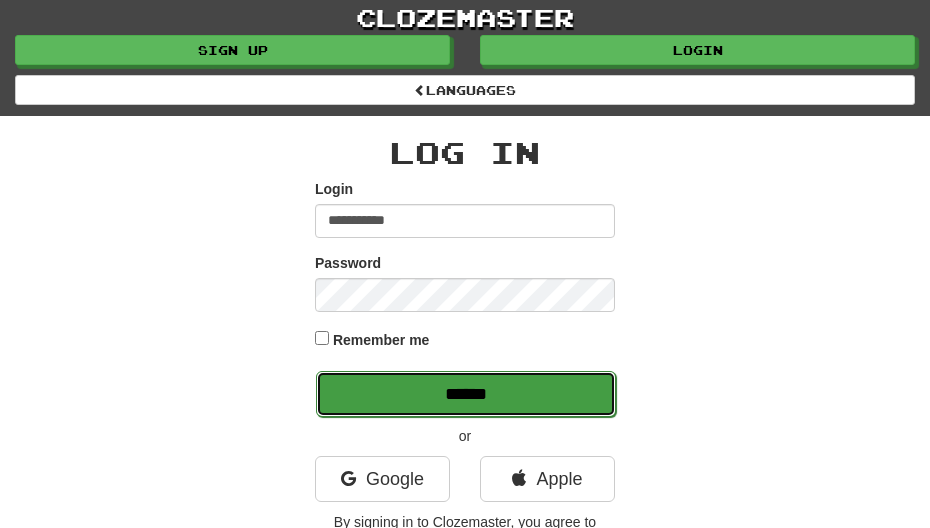 click on "******" at bounding box center (466, 394) 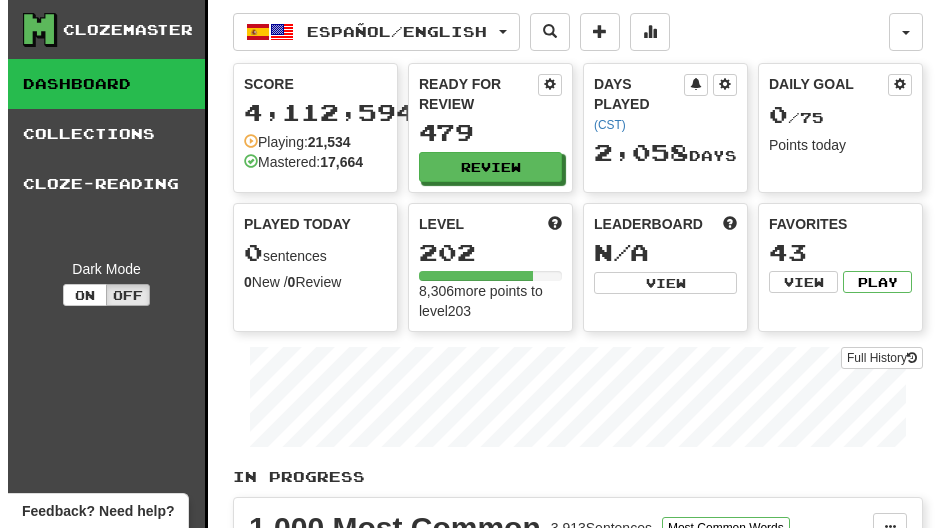 scroll, scrollTop: 0, scrollLeft: 0, axis: both 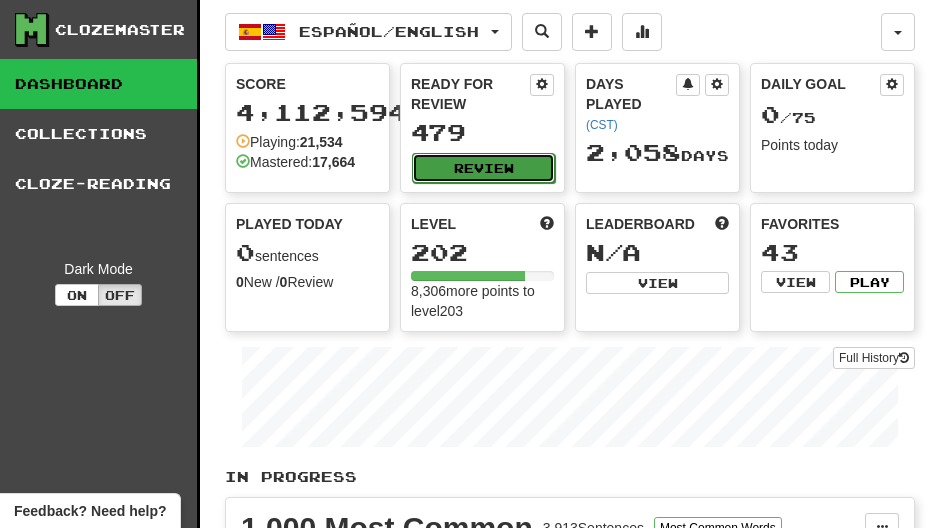 click on "Review" at bounding box center [483, 168] 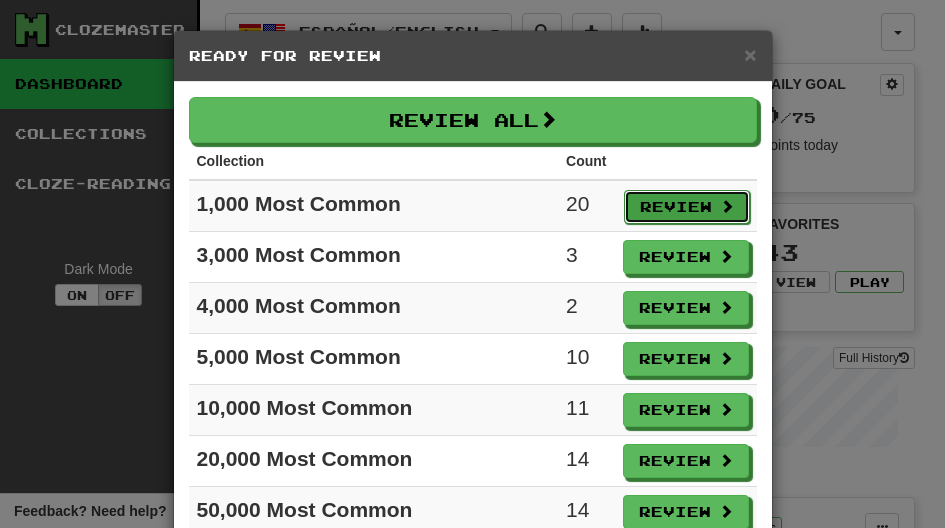 click on "Review" at bounding box center [687, 207] 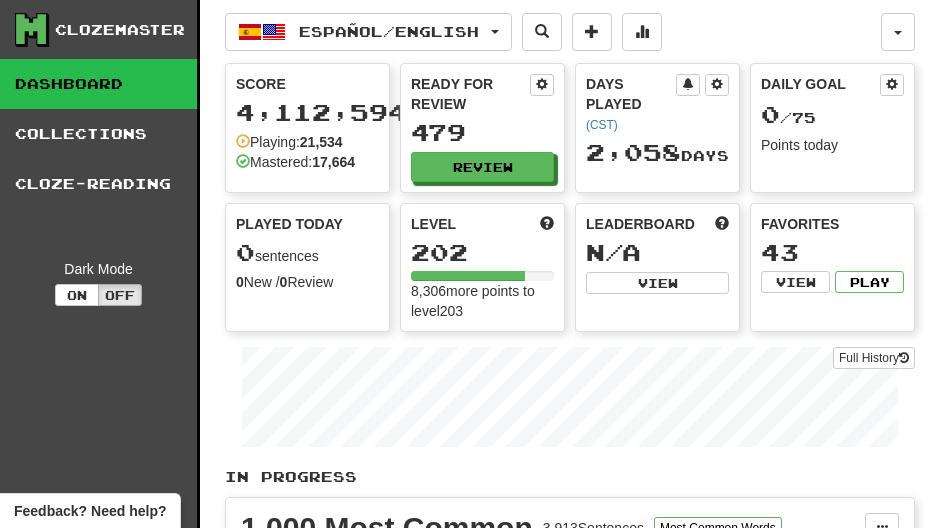select on "**" 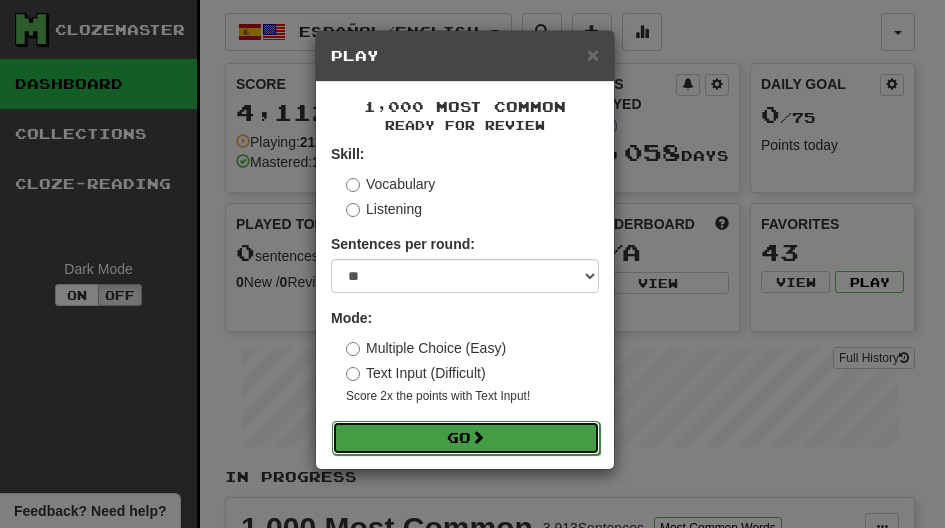 click on "Go" at bounding box center (466, 438) 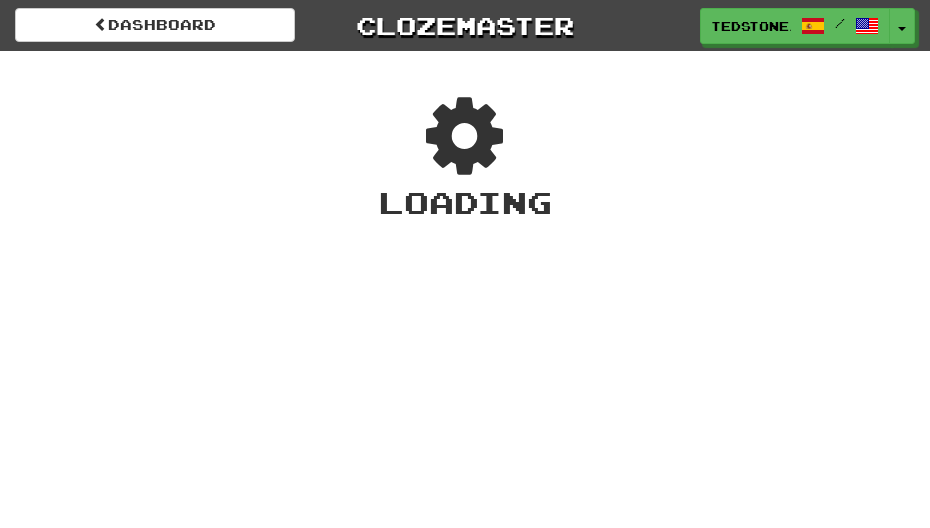 scroll, scrollTop: 0, scrollLeft: 0, axis: both 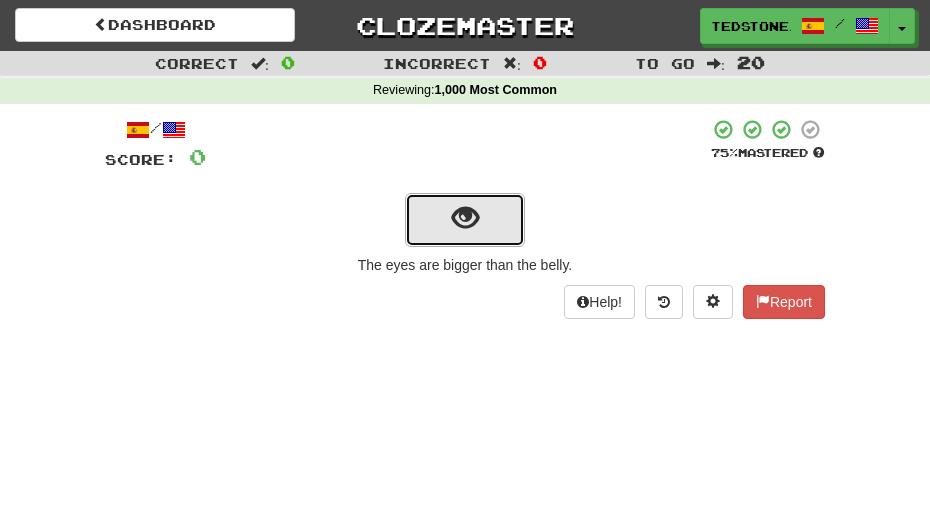 click at bounding box center (465, 218) 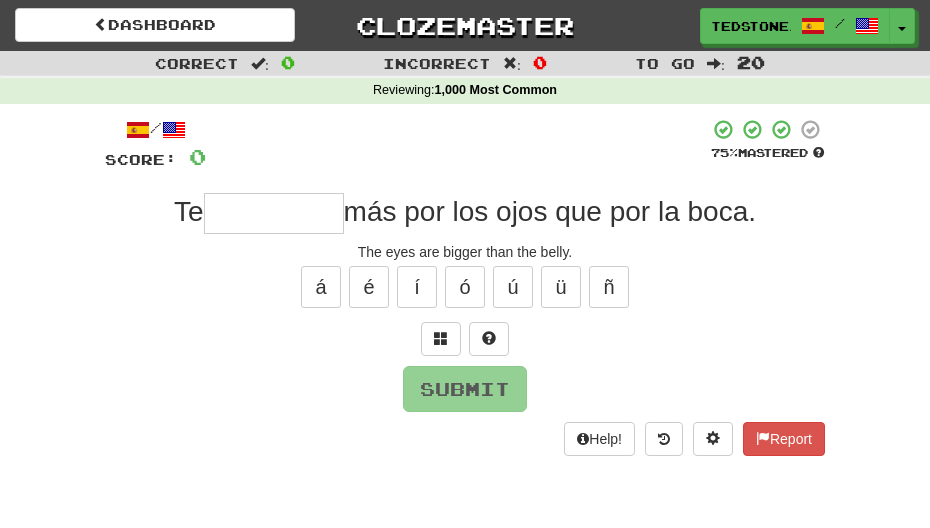 click at bounding box center [274, 213] 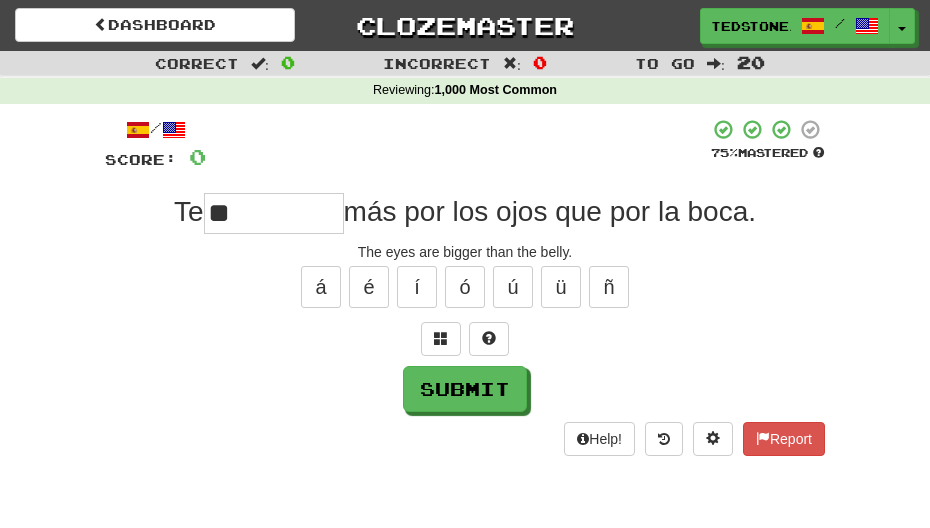 type on "*" 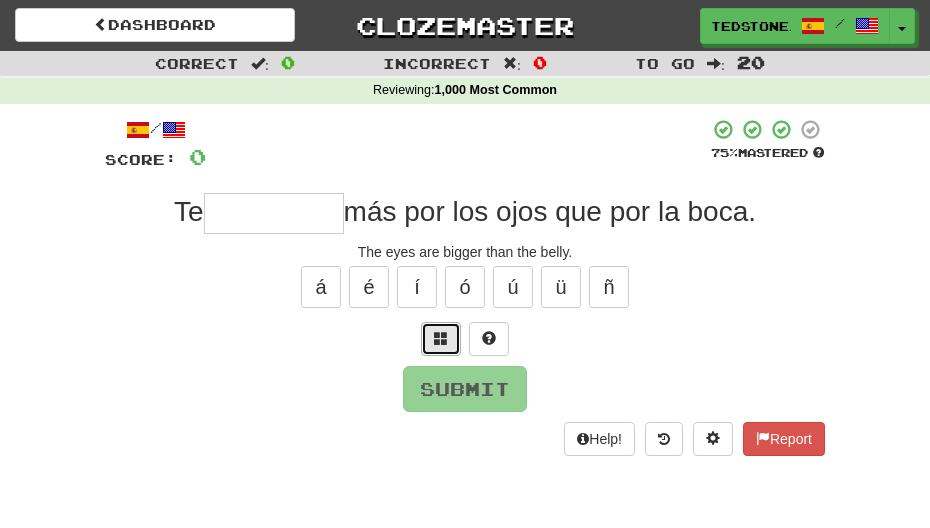click at bounding box center [441, 338] 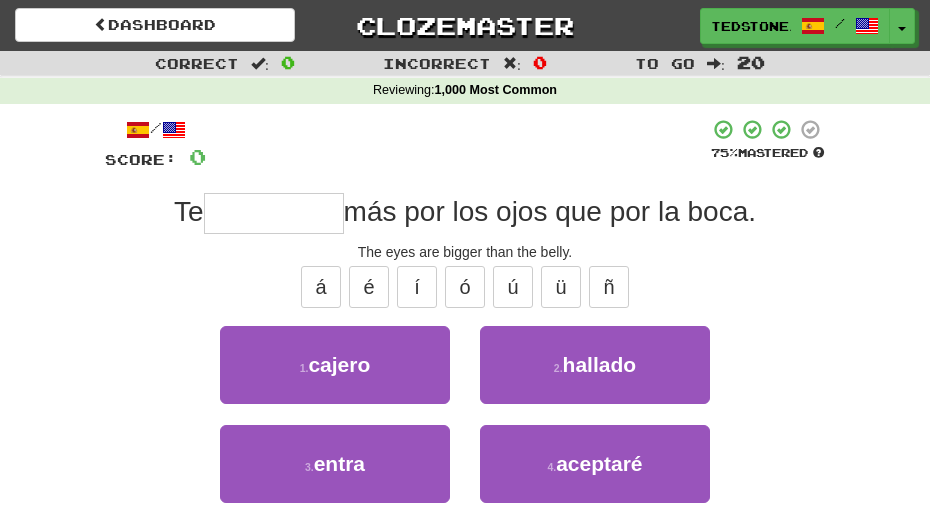 type on "*" 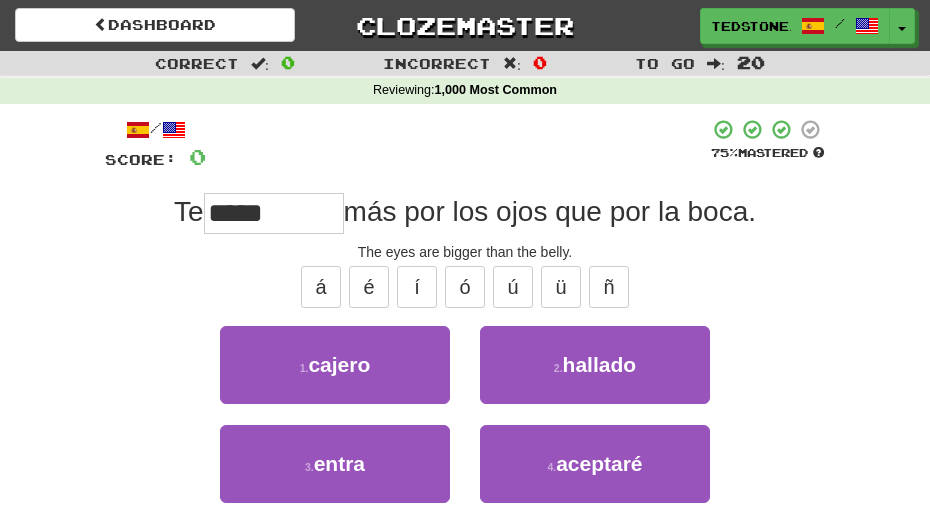 type on "*****" 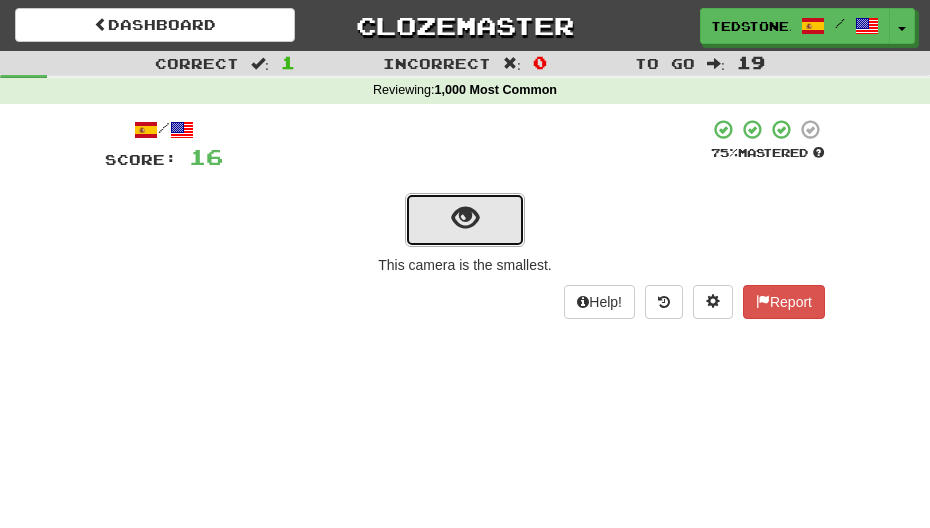 click at bounding box center [465, 220] 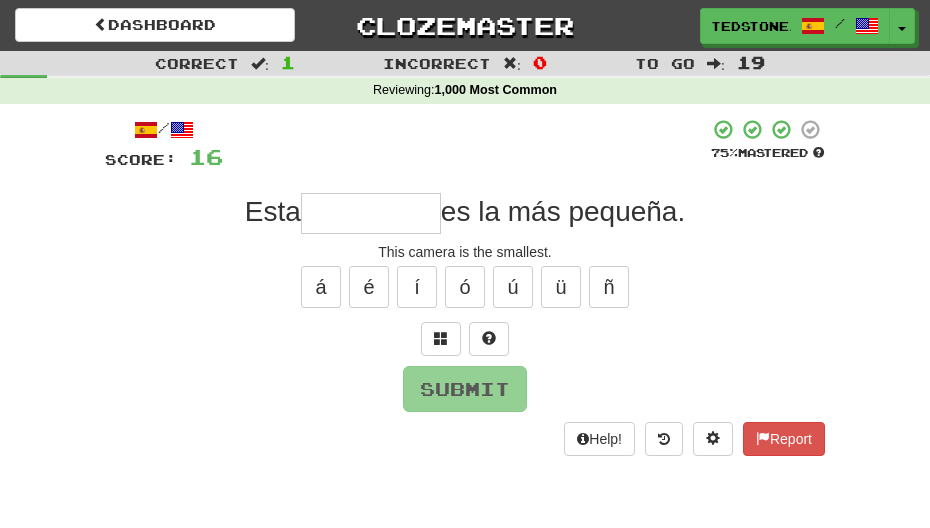 click at bounding box center (371, 213) 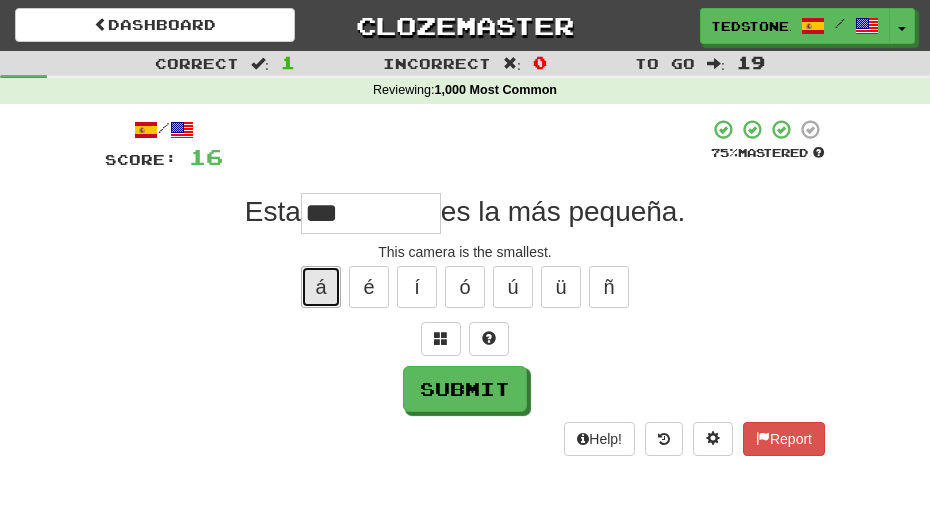 click on "á" at bounding box center [321, 287] 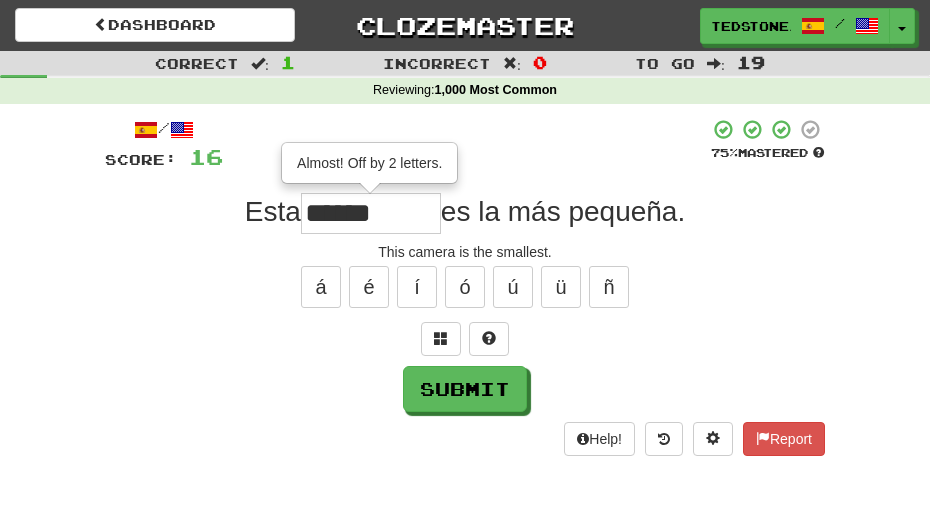 drag, startPoint x: 371, startPoint y: 220, endPoint x: 356, endPoint y: 216, distance: 15.524175 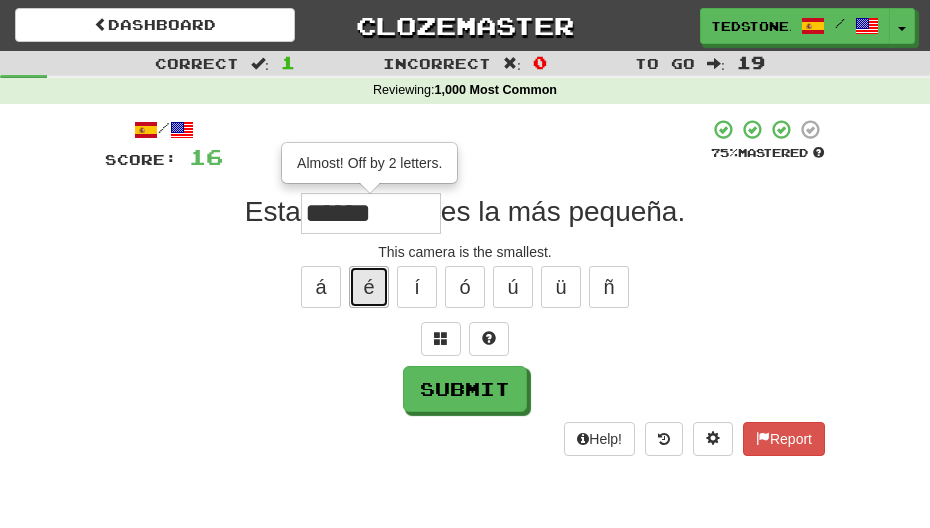click on "é" at bounding box center [369, 287] 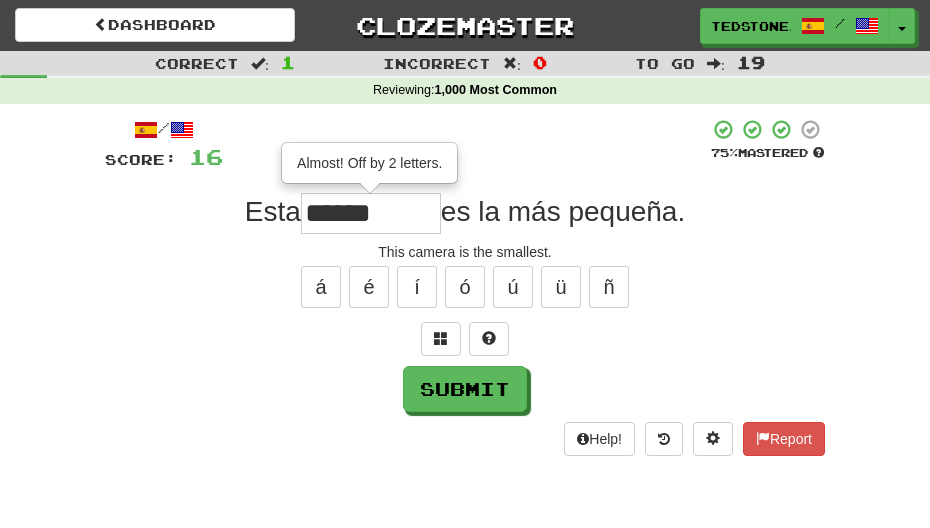 click on "******" at bounding box center (371, 213) 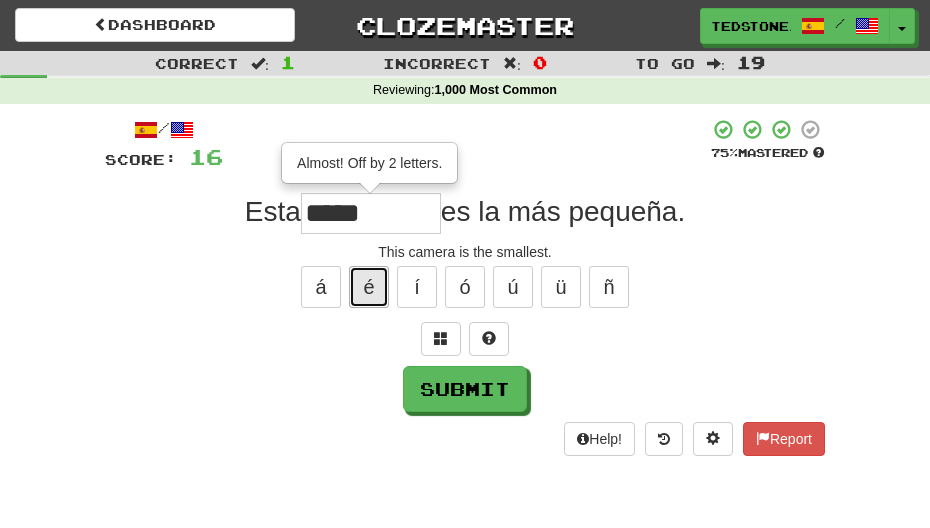 click on "é" at bounding box center (369, 287) 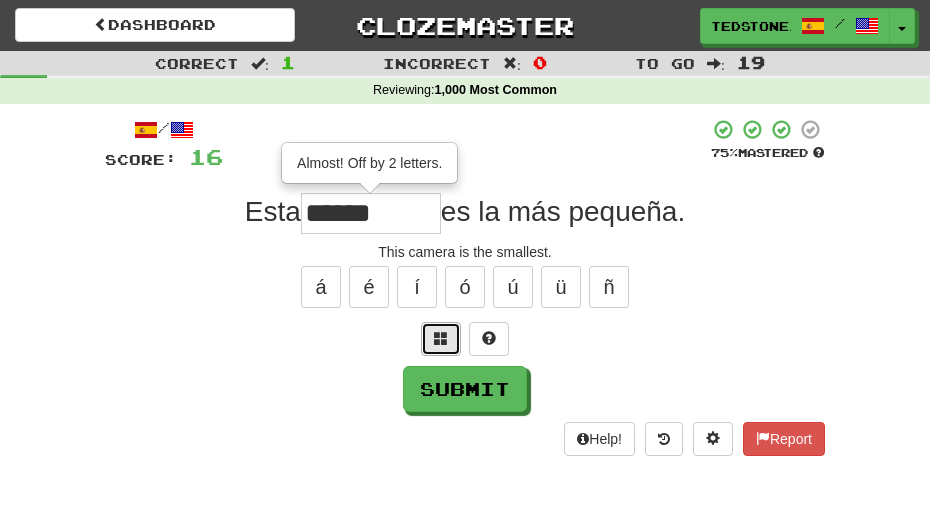 click at bounding box center (441, 338) 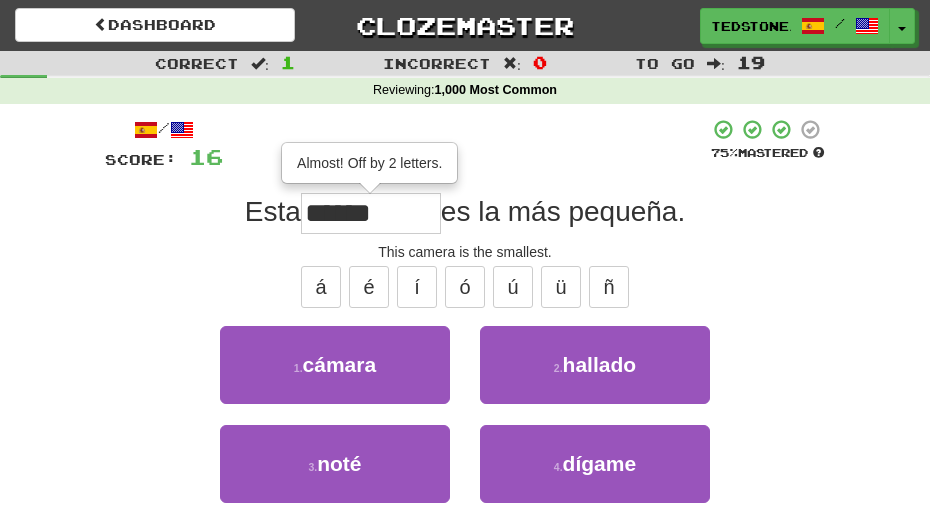 drag, startPoint x: 334, startPoint y: 219, endPoint x: 317, endPoint y: 219, distance: 17 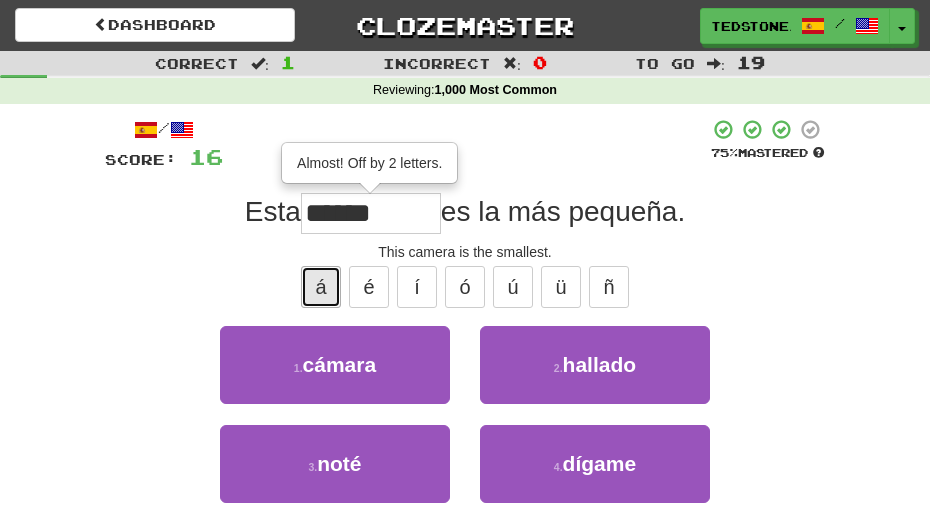click on "á" at bounding box center (321, 287) 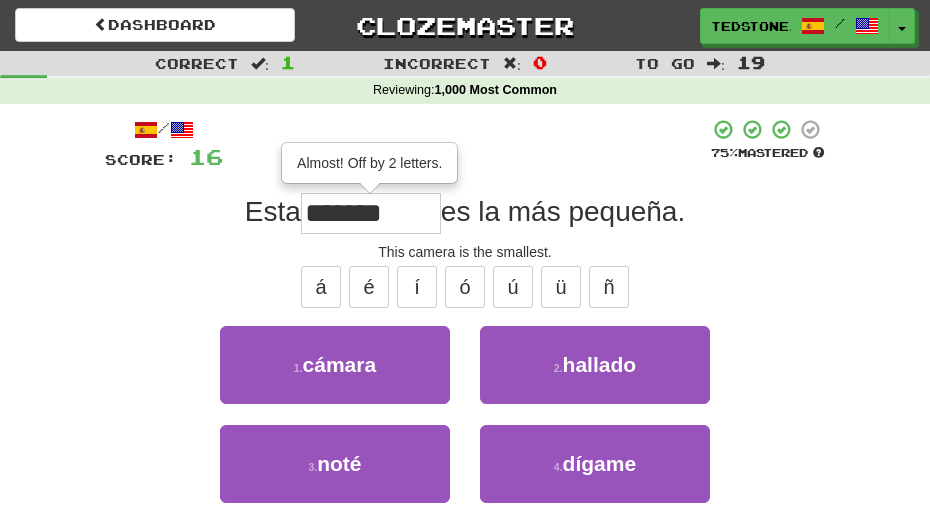 click on "*******" at bounding box center (371, 213) 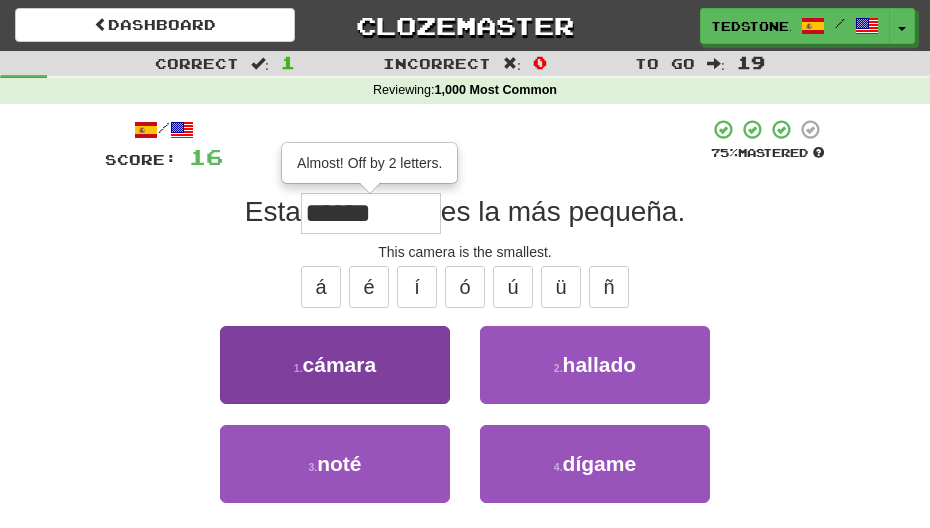 type on "******" 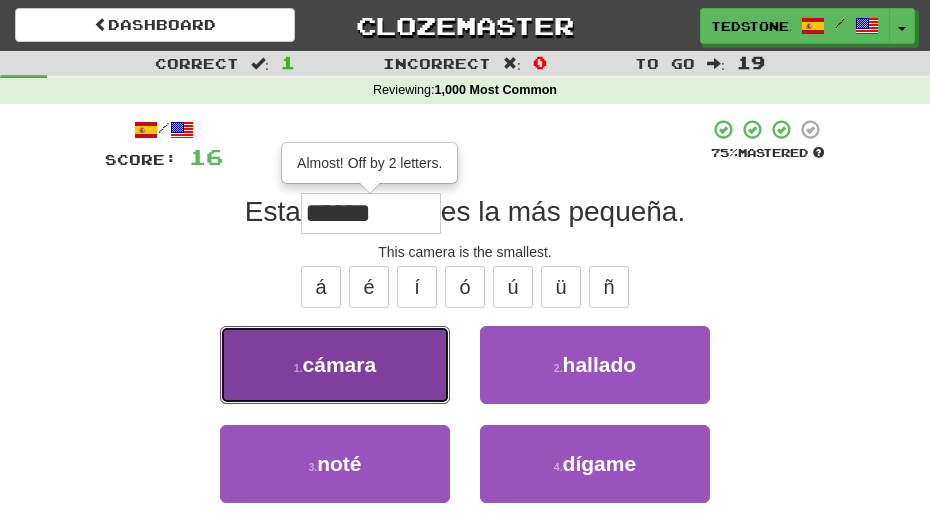 click on "cámara" at bounding box center (340, 364) 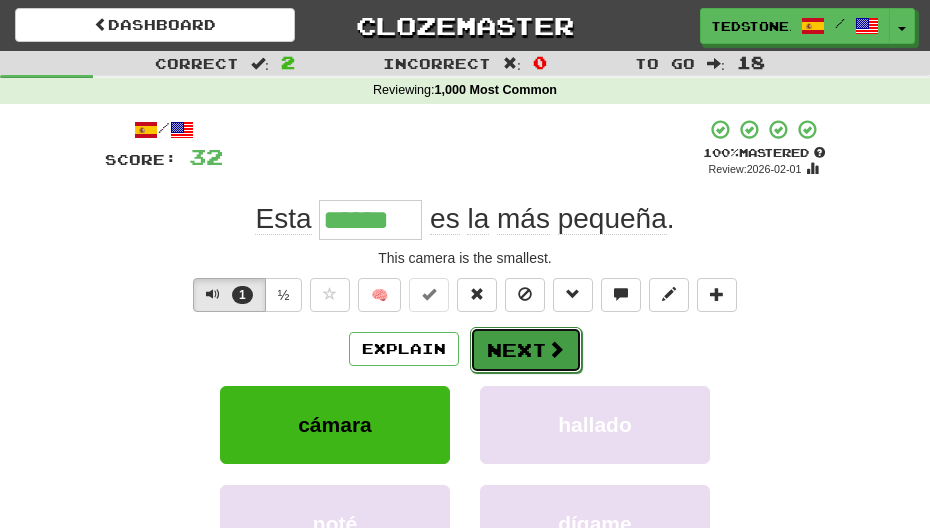 click on "Next" at bounding box center [526, 350] 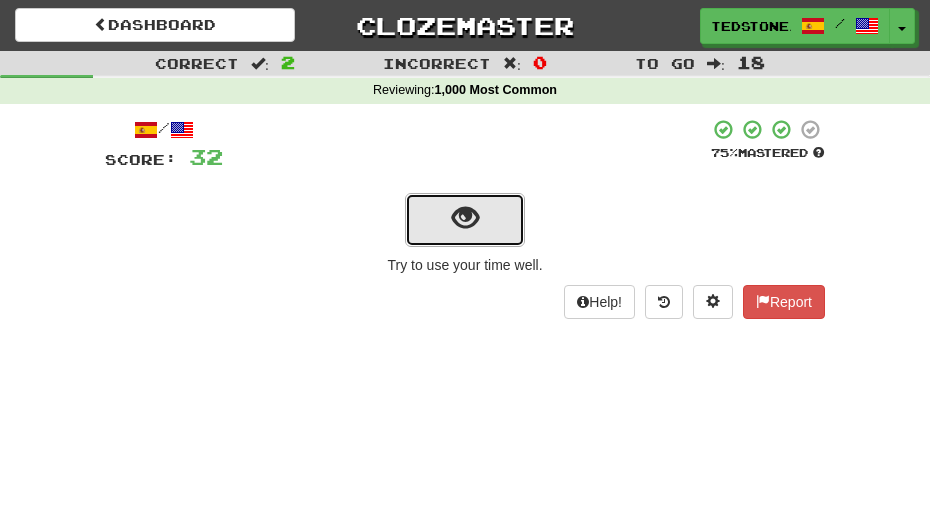 click at bounding box center [465, 218] 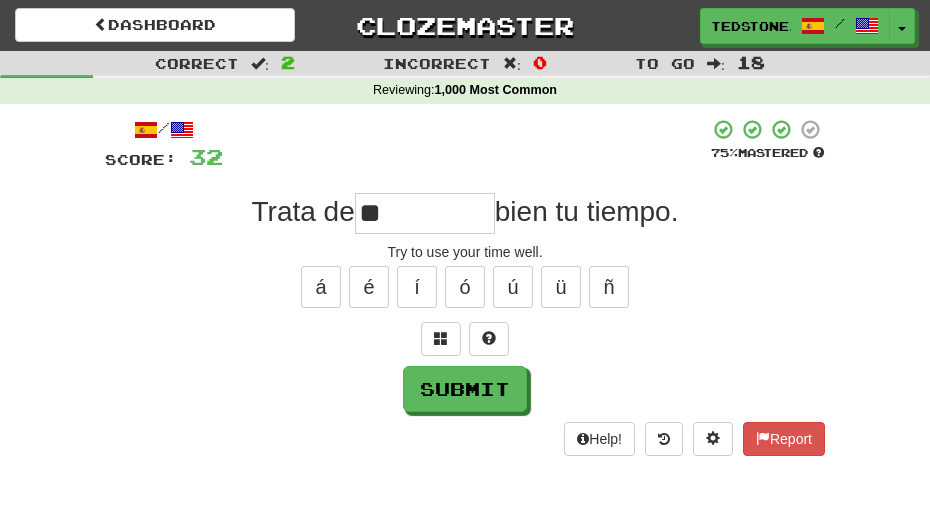 type on "*" 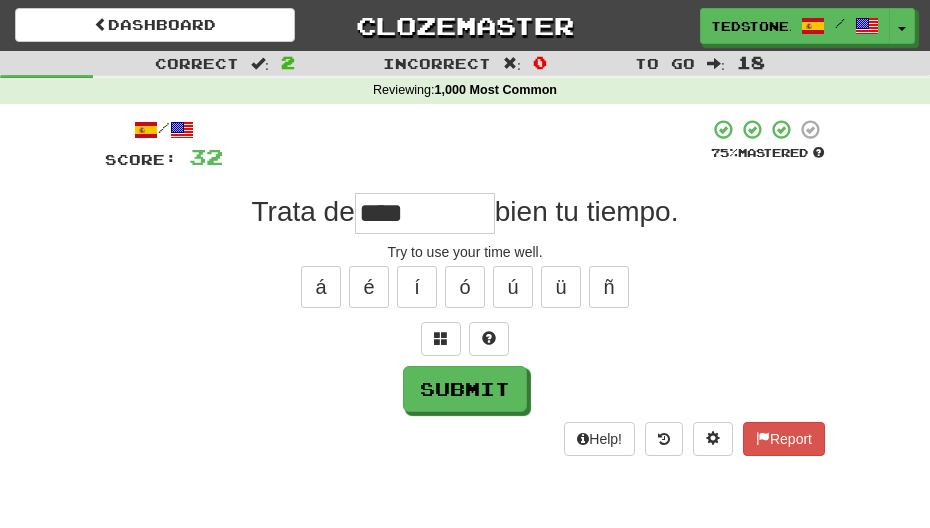 type on "****" 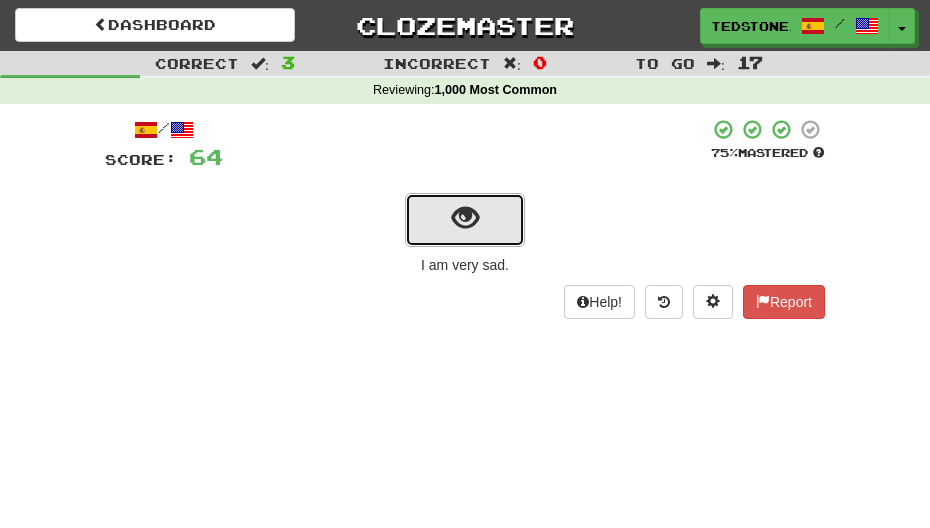 click at bounding box center [465, 218] 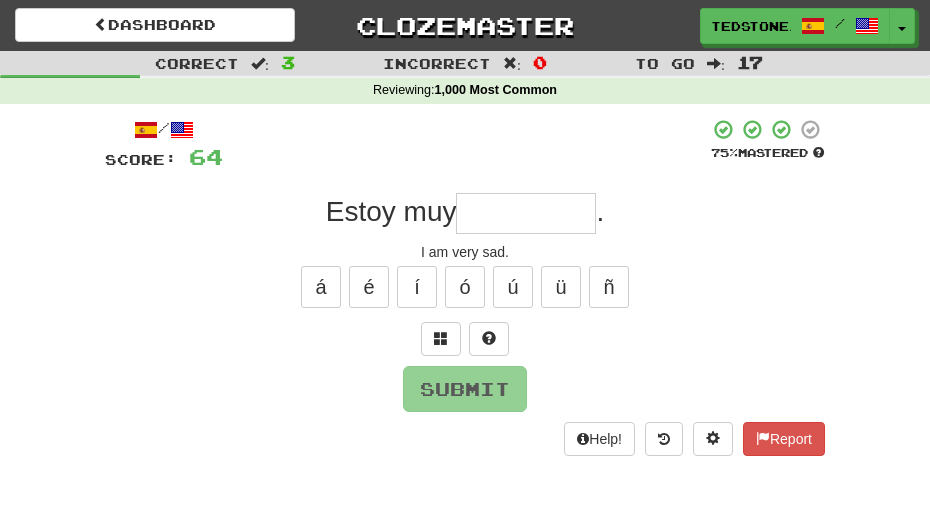 click at bounding box center [526, 213] 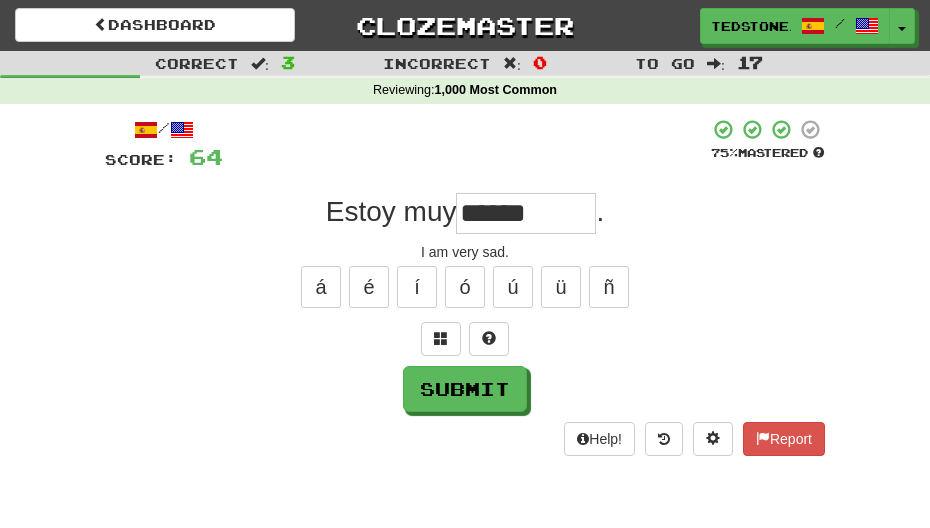 type on "******" 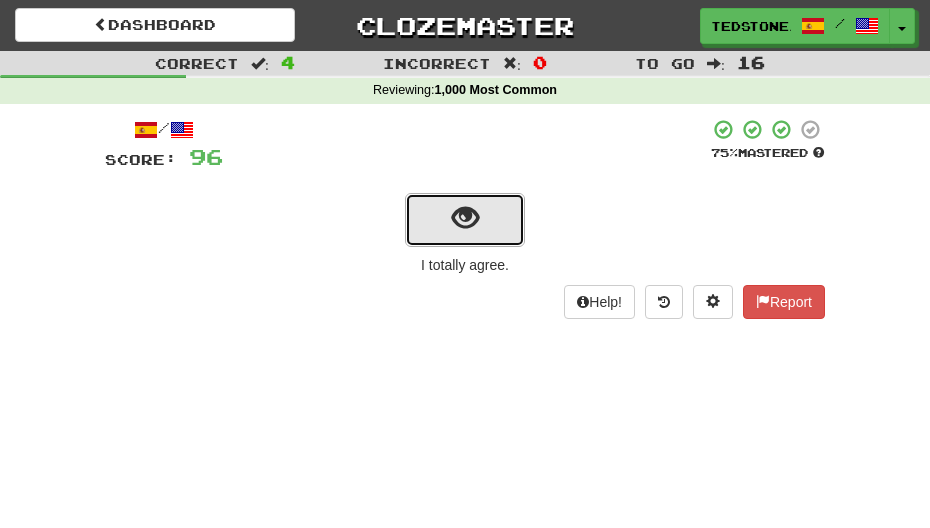 click at bounding box center [465, 218] 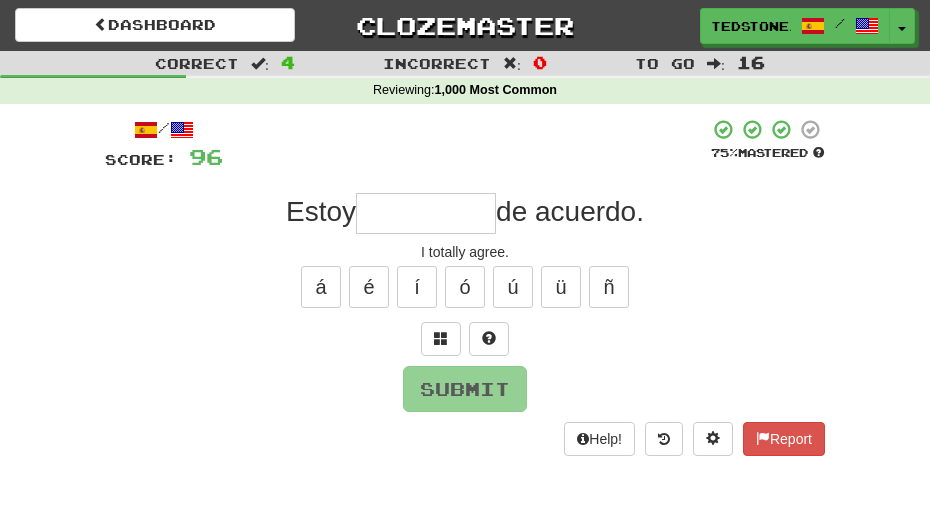 click at bounding box center (426, 213) 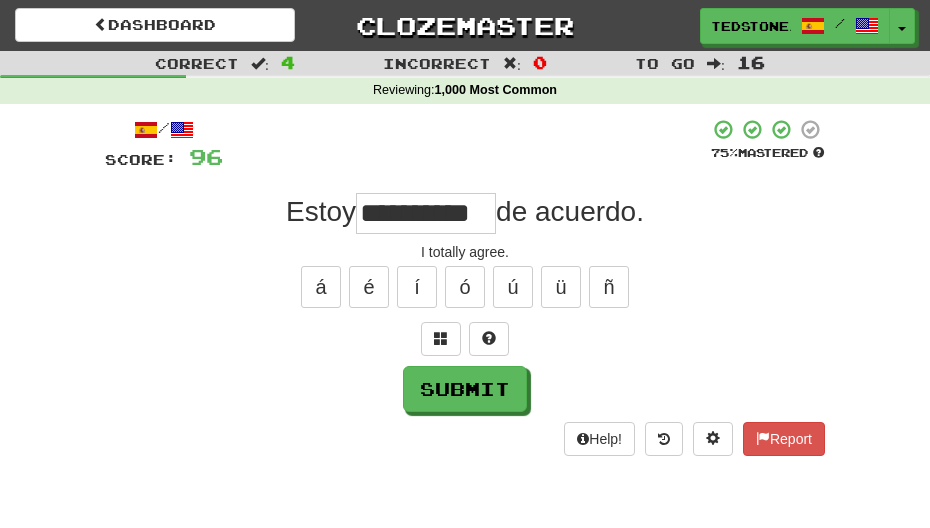 scroll, scrollTop: 0, scrollLeft: 1, axis: horizontal 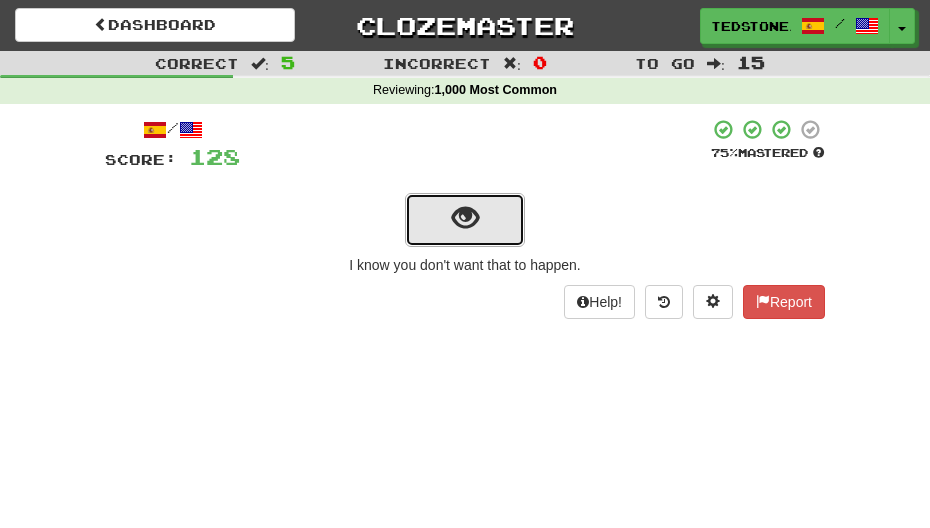click at bounding box center [465, 218] 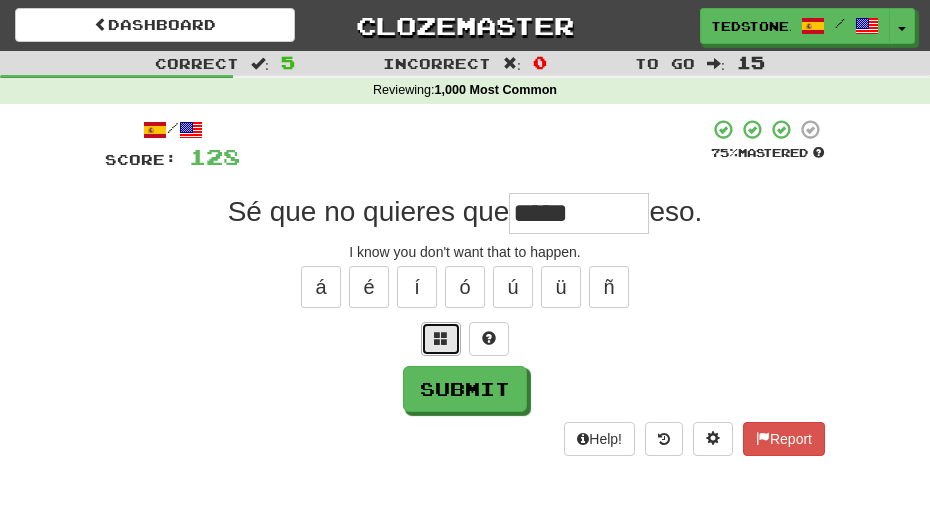 click at bounding box center [441, 338] 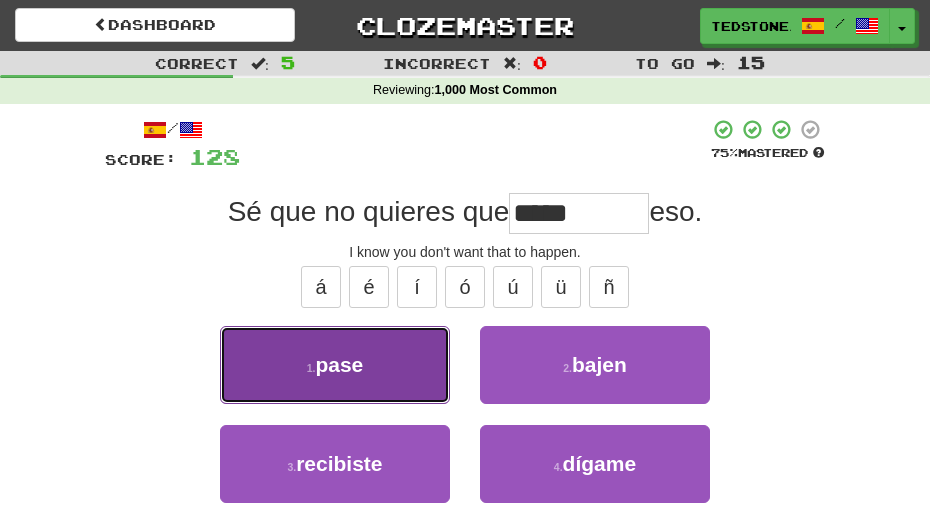click on "pase" at bounding box center (339, 364) 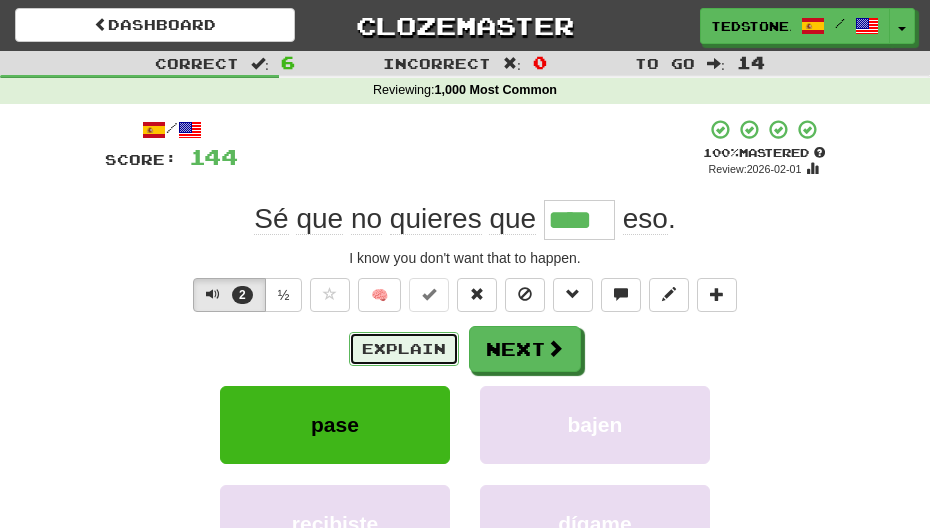 click on "Explain" at bounding box center [404, 349] 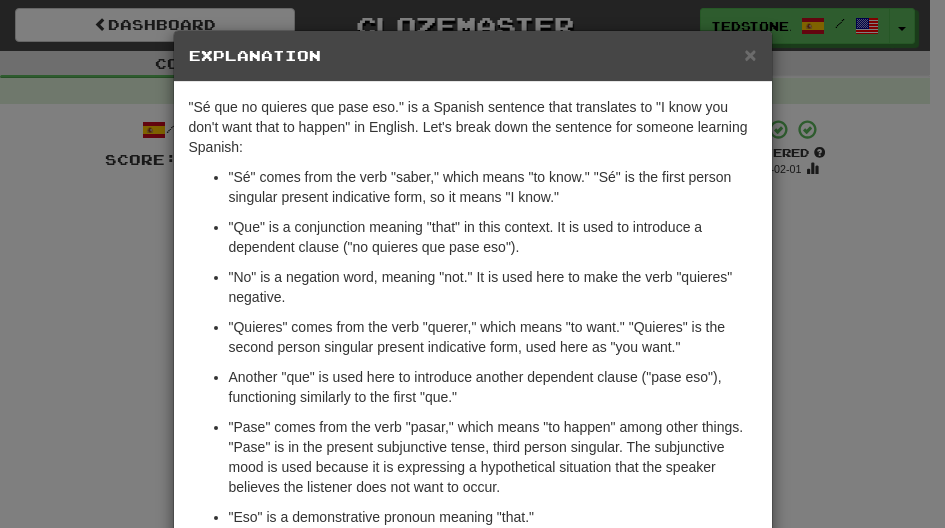 click on "× Explanation "Sé que no quieres que pase eso." is a Spanish sentence that translates to "I know you don't want that to happen" in English. Let's break down the sentence for someone learning Spanish:
"Sé" comes from the verb "saber," which means "to know." "Sé" is the first person singular present indicative form, so it means "I know."
"Que" is a conjunction meaning "that" in this context. It is used to introduce a dependent clause ("no quieres que pase eso").
"No" is a negation word, meaning "not." It is used here to make the verb "quieres" negative.
"Quieres" comes from the verb "querer," which means "to want." "Quieres" is the second person singular present indicative form, used here as "you want."
Another "que" is used here to introduce another dependent clause ("pase eso"), functioning similarly to the first "que."
"Eso" is a demonstrative pronoun meaning "that."
In beta. Generated by ChatGPT. Like it? Hate it? Let us know ! Close" at bounding box center (472, 264) 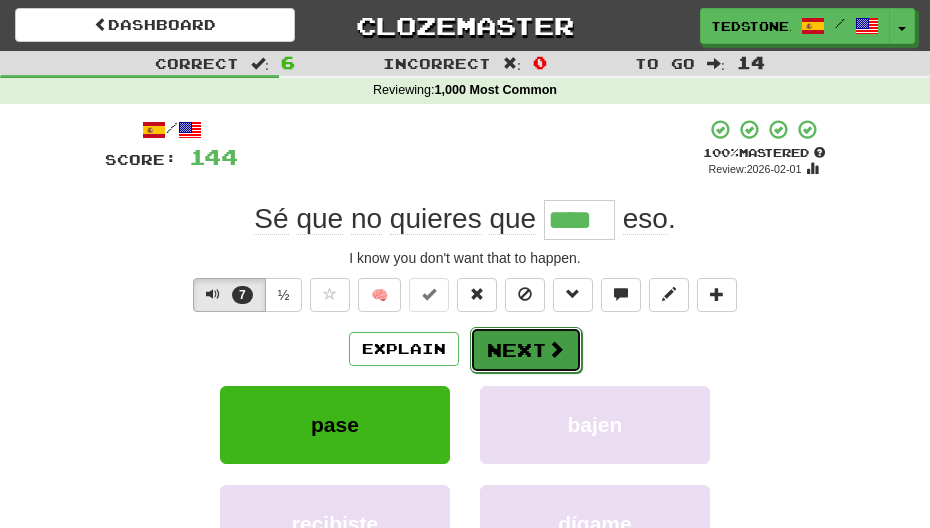 click at bounding box center (556, 349) 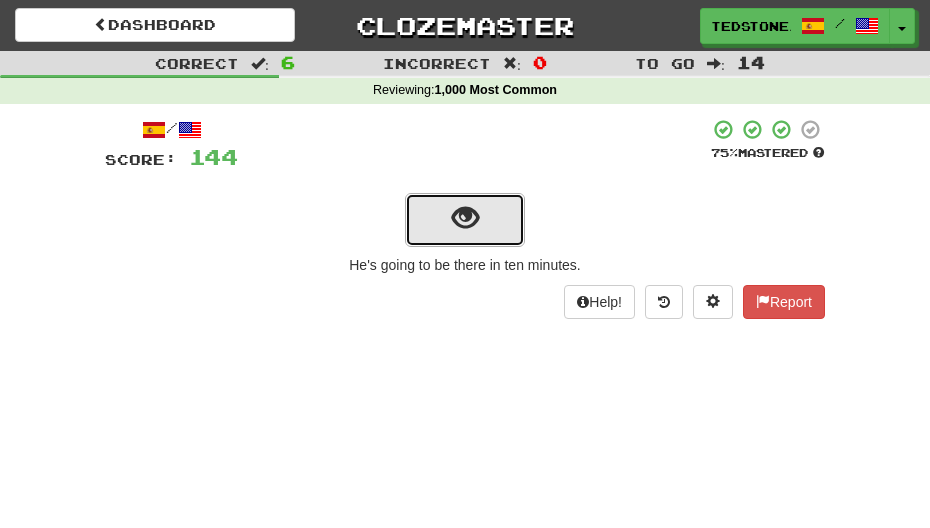 click at bounding box center [465, 218] 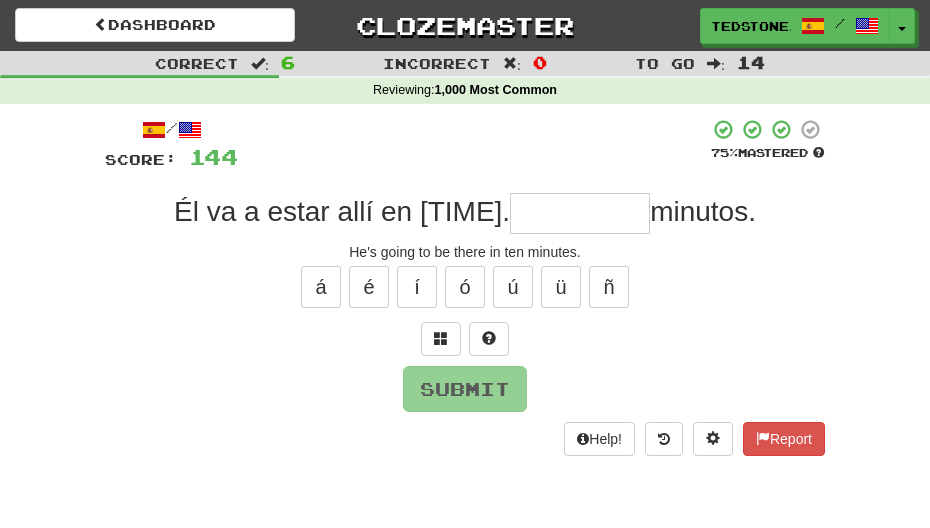 click at bounding box center [580, 213] 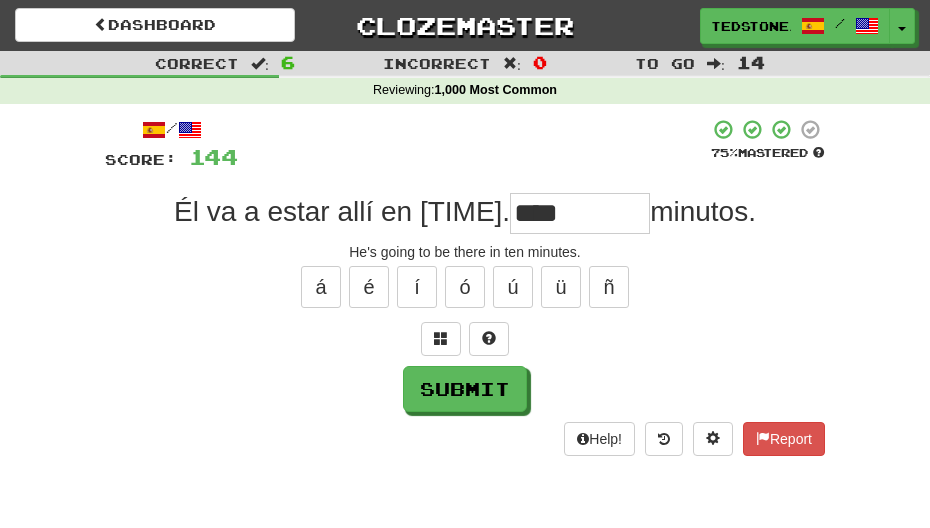 type on "****" 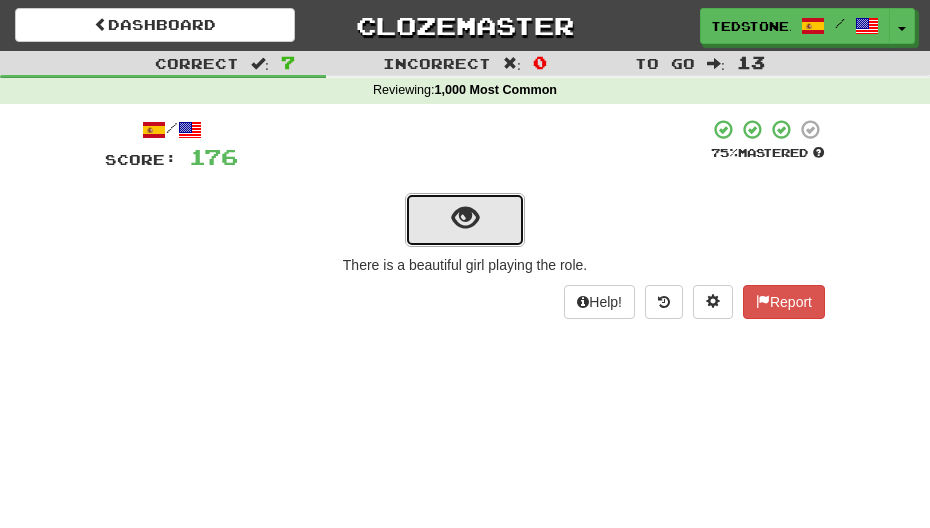 click at bounding box center (465, 218) 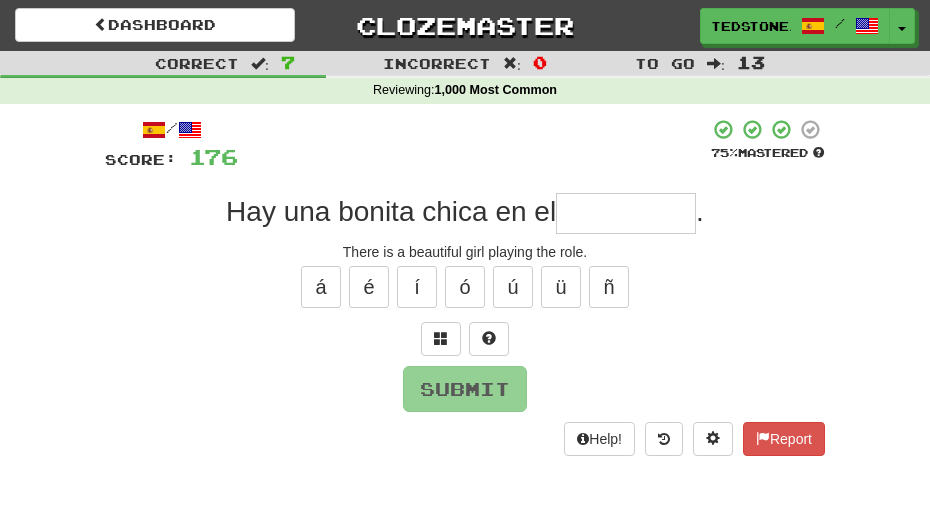 click at bounding box center (626, 213) 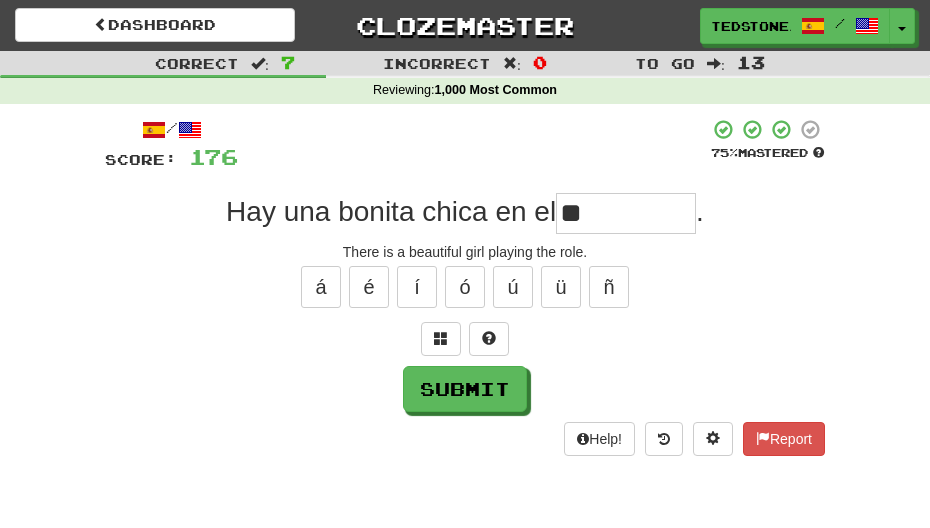 type on "*" 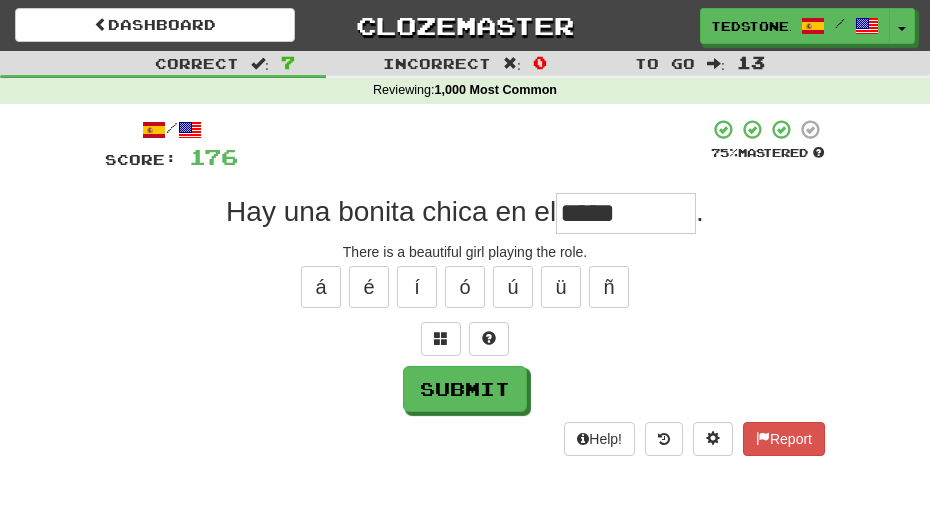 type on "*****" 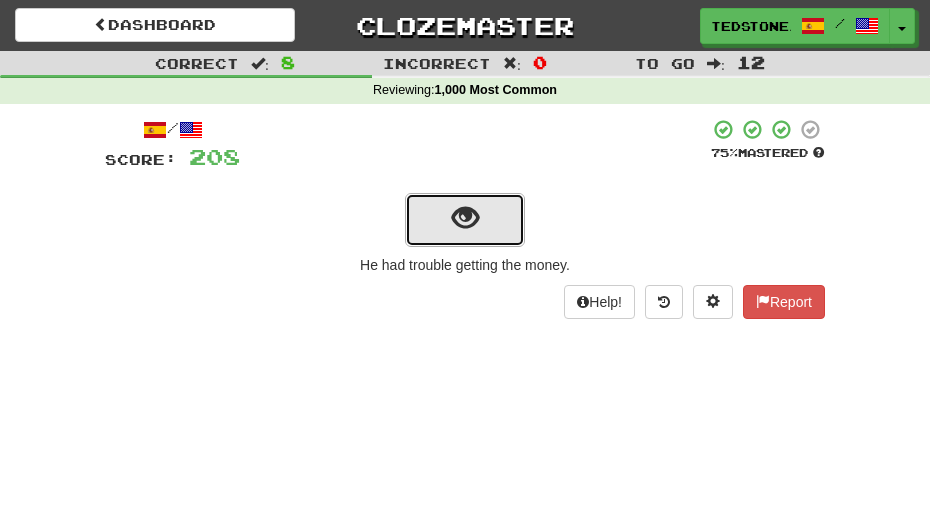 click at bounding box center (465, 218) 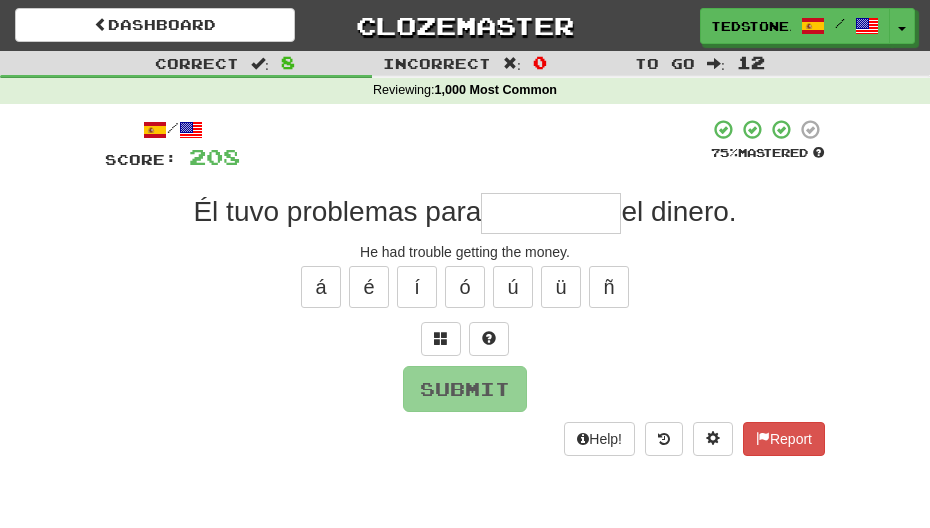 click at bounding box center [551, 213] 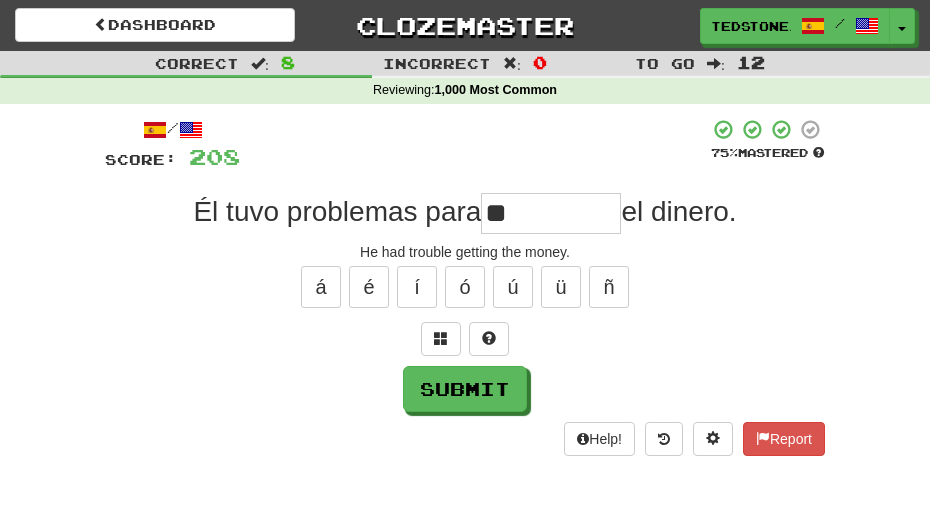 type on "*" 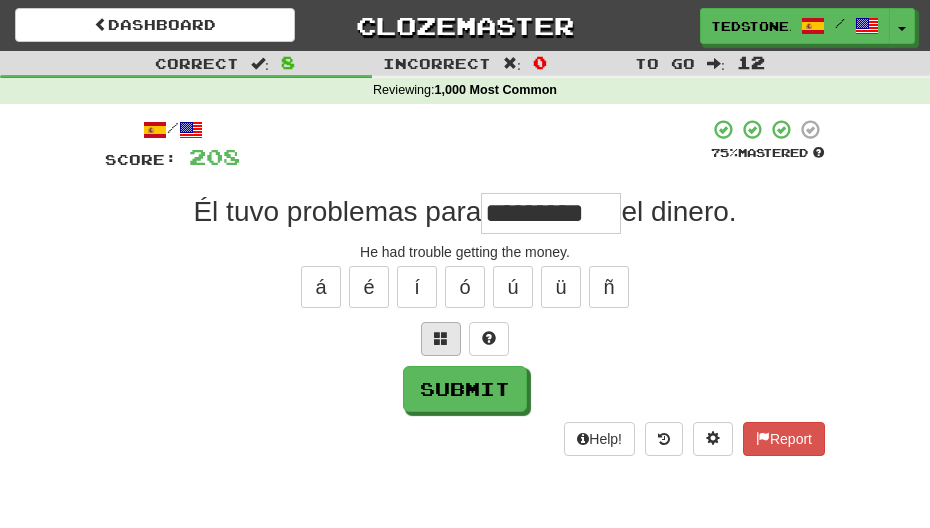 type on "*********" 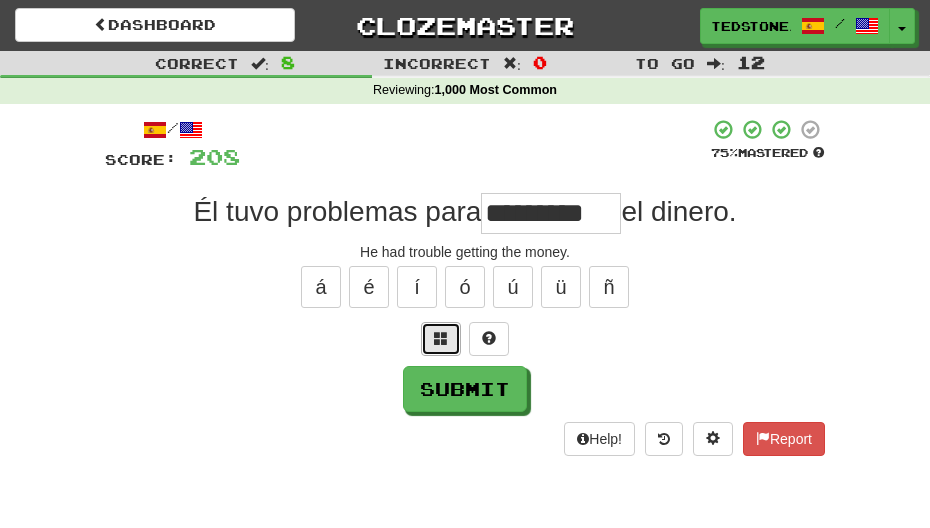 click at bounding box center [441, 338] 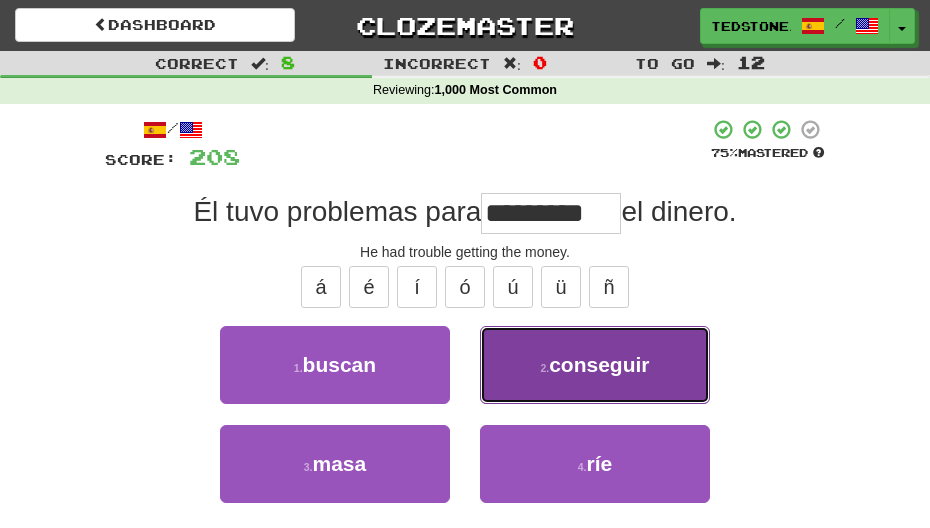 click on "2 .  conseguir" at bounding box center (595, 365) 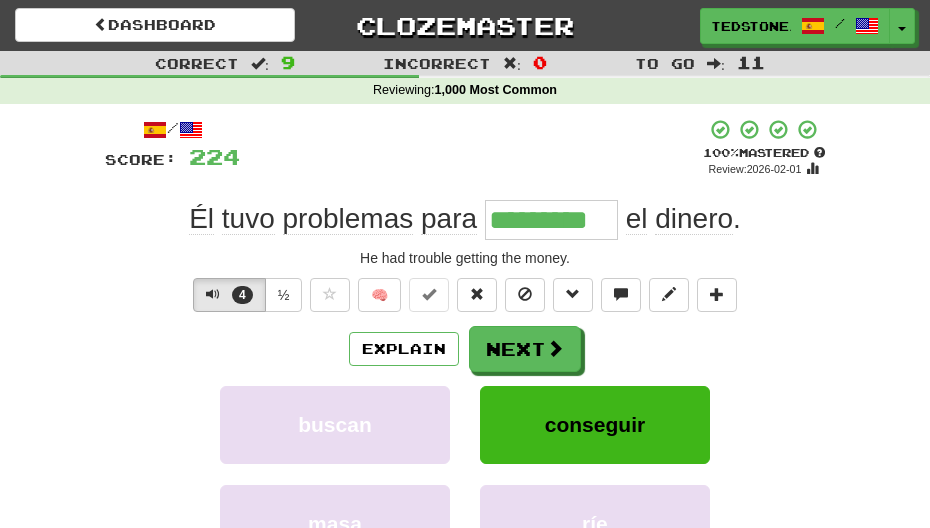click on "Explain Next buscan conseguir masa ríe Learn more: buscan conseguir masa ríe" at bounding box center (465, 470) 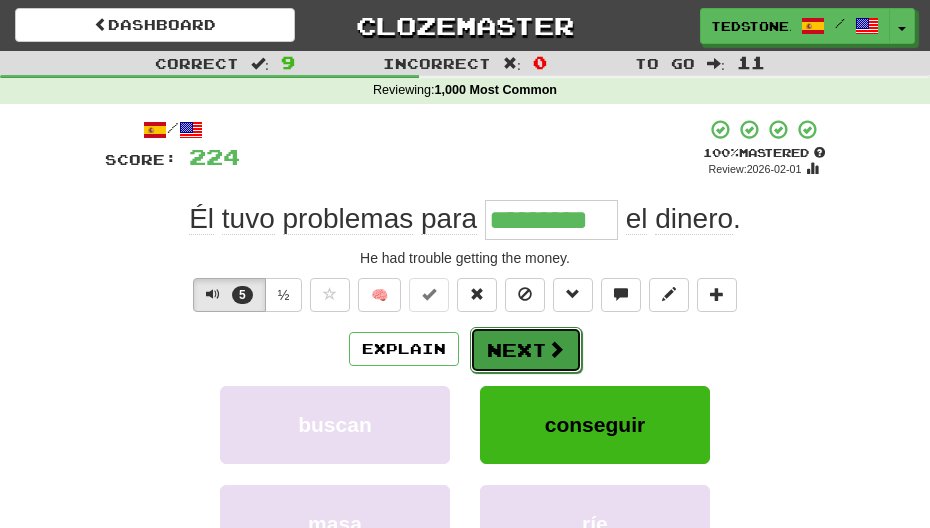 click on "Next" at bounding box center [526, 350] 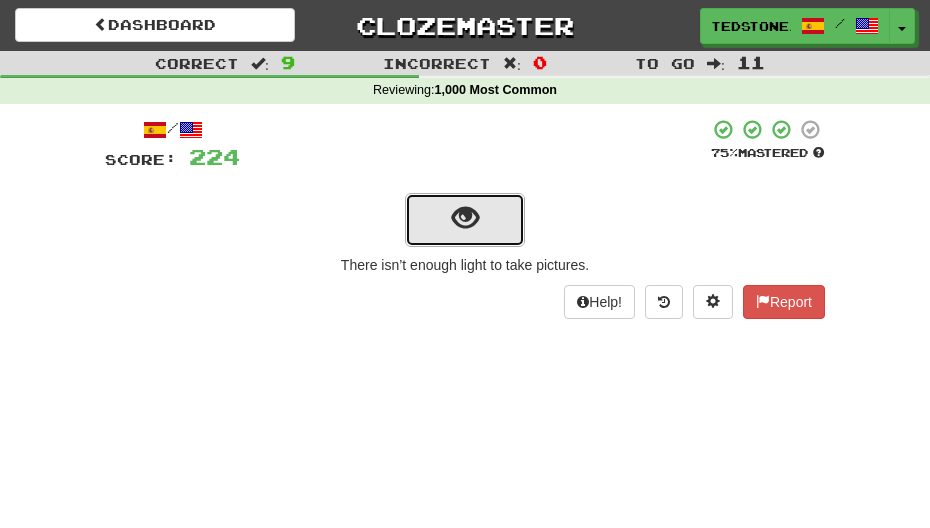 click at bounding box center [465, 218] 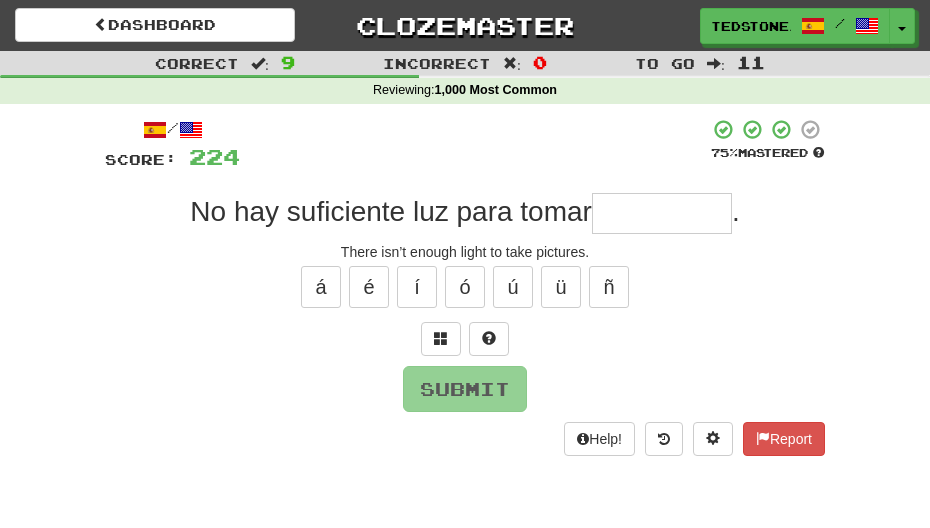 click at bounding box center [662, 213] 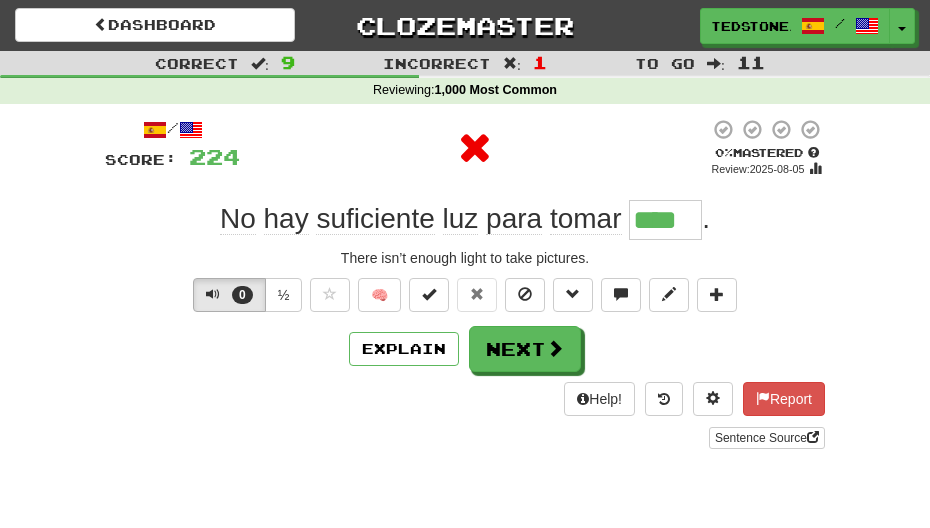 type on "*****" 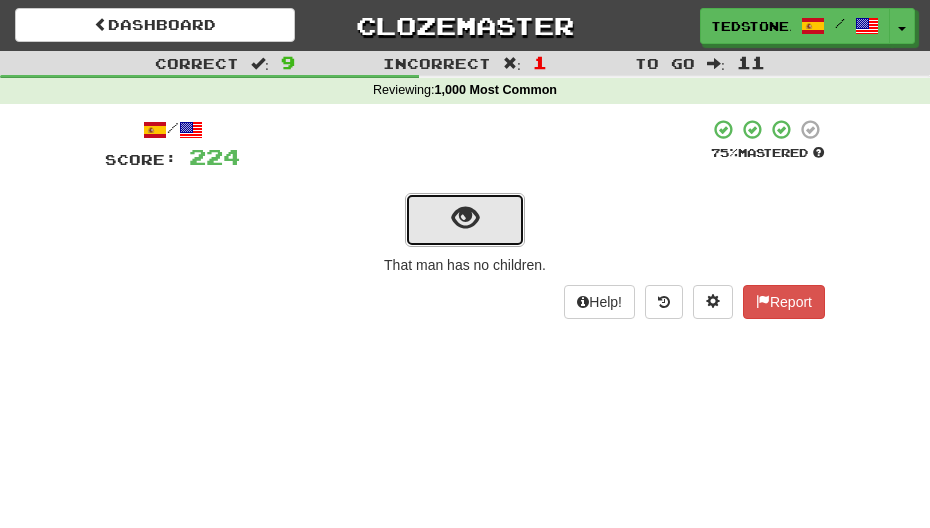 click at bounding box center [465, 220] 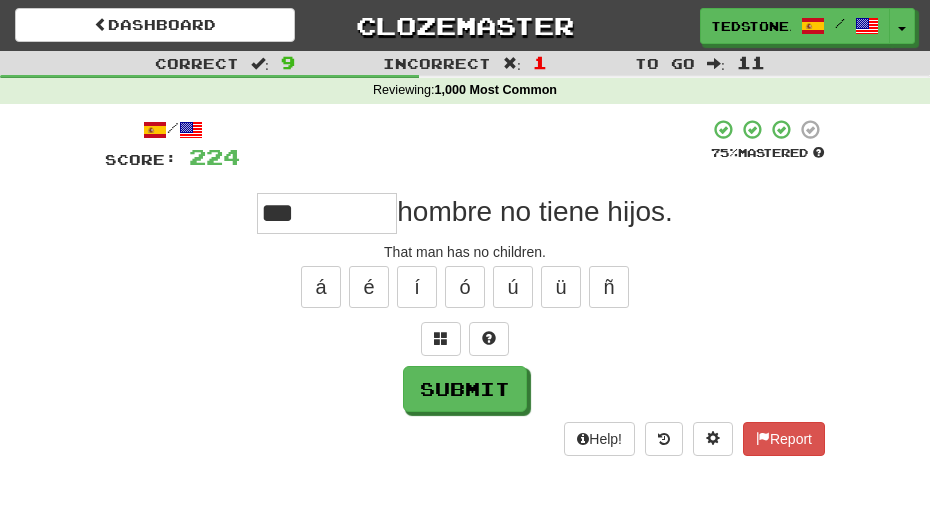 type on "***" 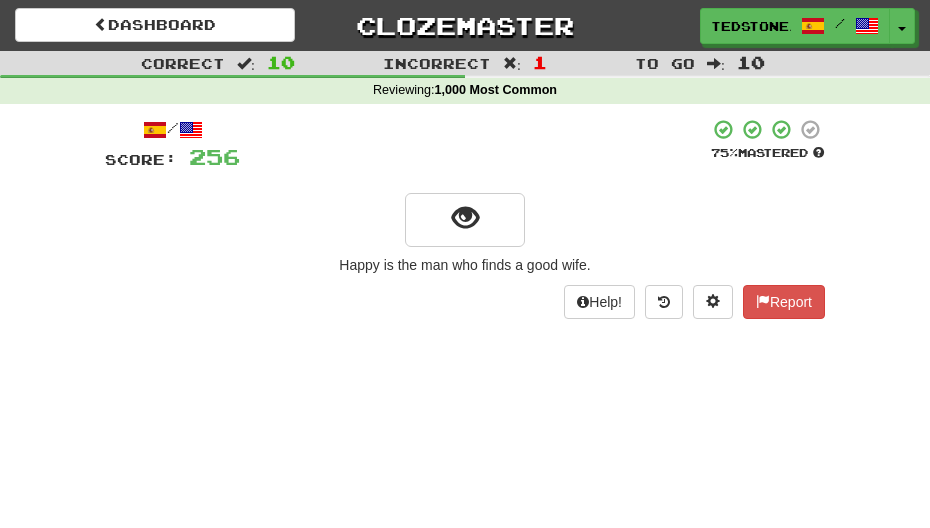 click at bounding box center [465, 220] 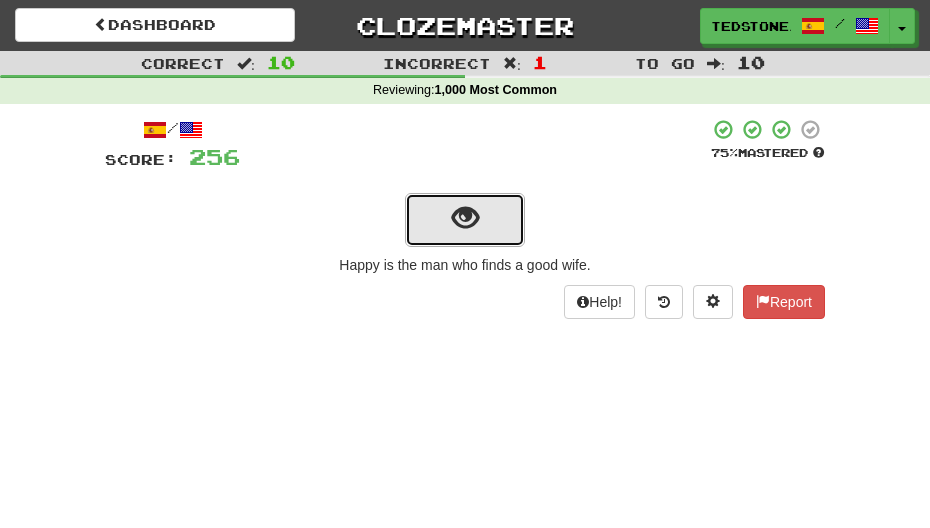 click at bounding box center (465, 218) 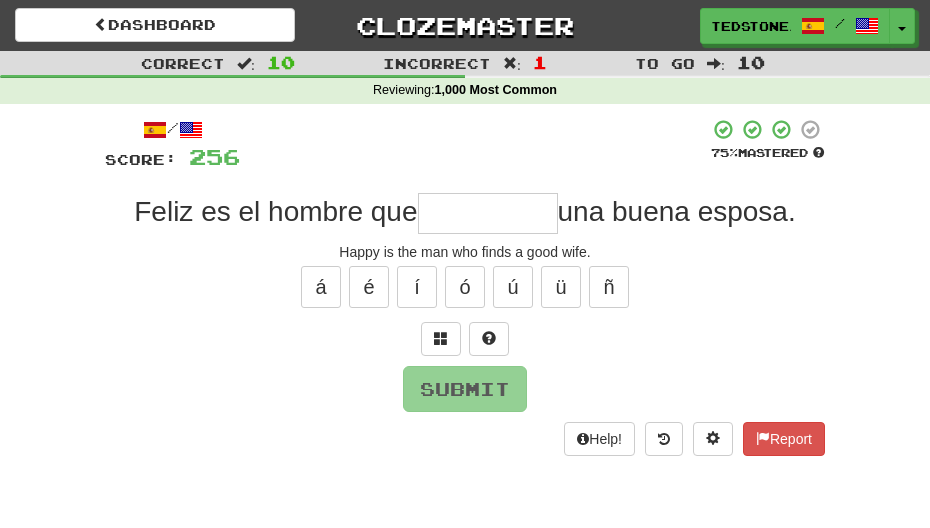click at bounding box center (488, 213) 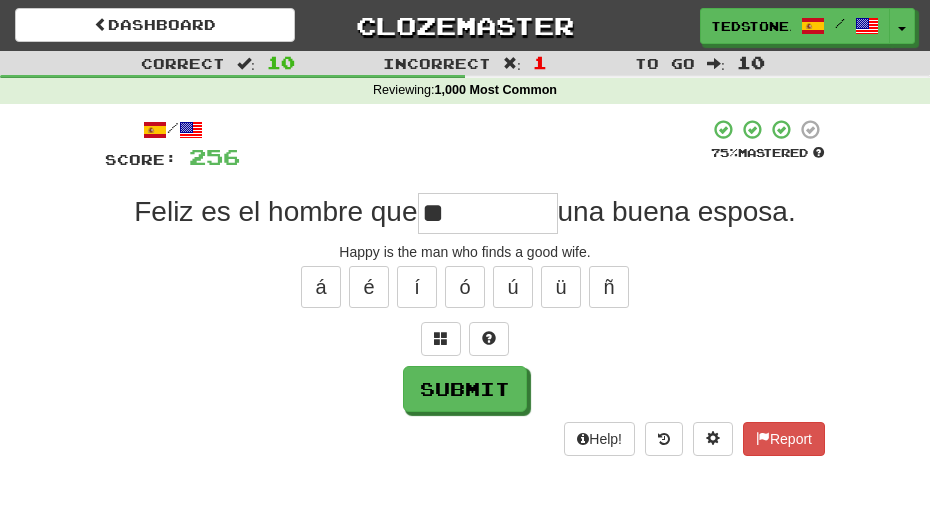 type on "*" 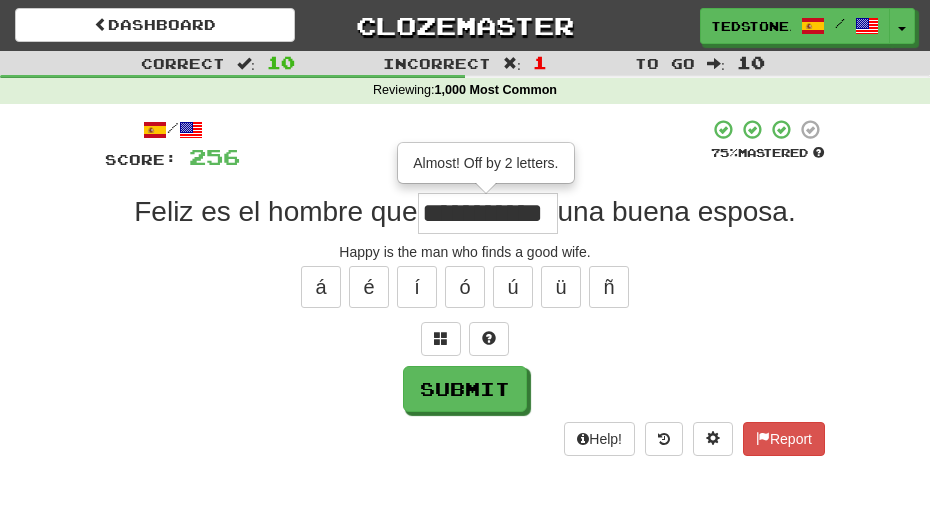 scroll, scrollTop: 0, scrollLeft: 9, axis: horizontal 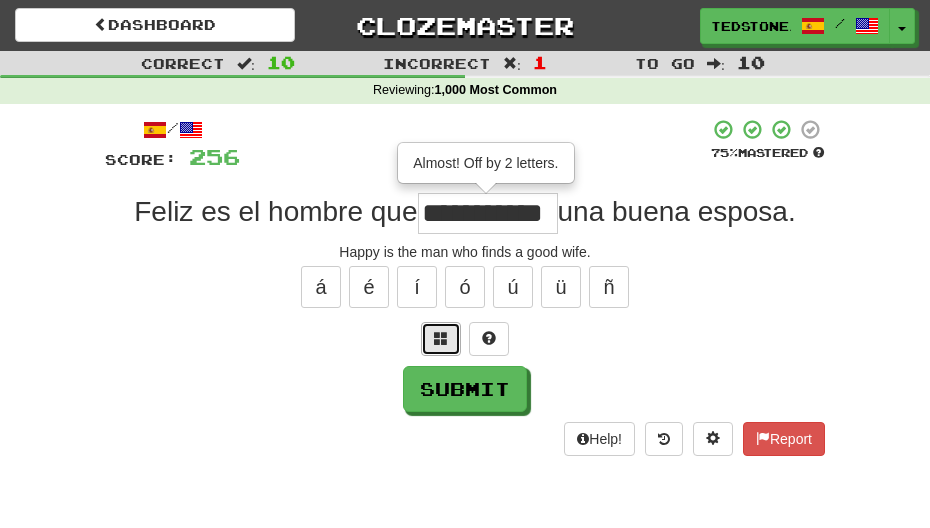 click at bounding box center (441, 339) 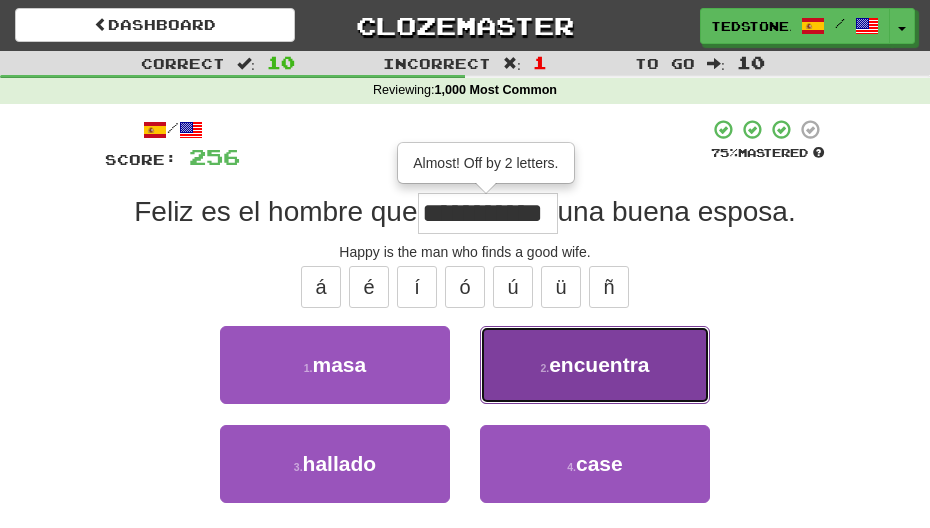 click on "2 .  encuentra" at bounding box center [595, 365] 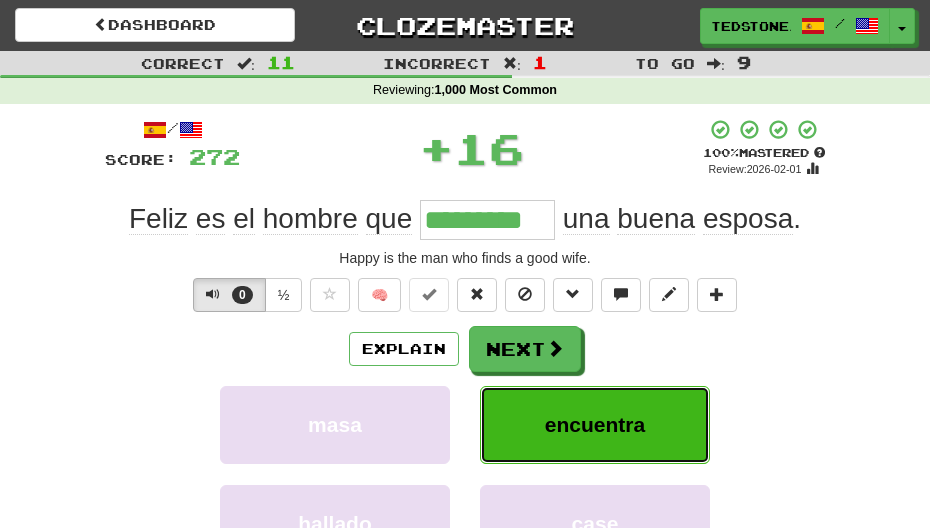 scroll, scrollTop: 0, scrollLeft: 0, axis: both 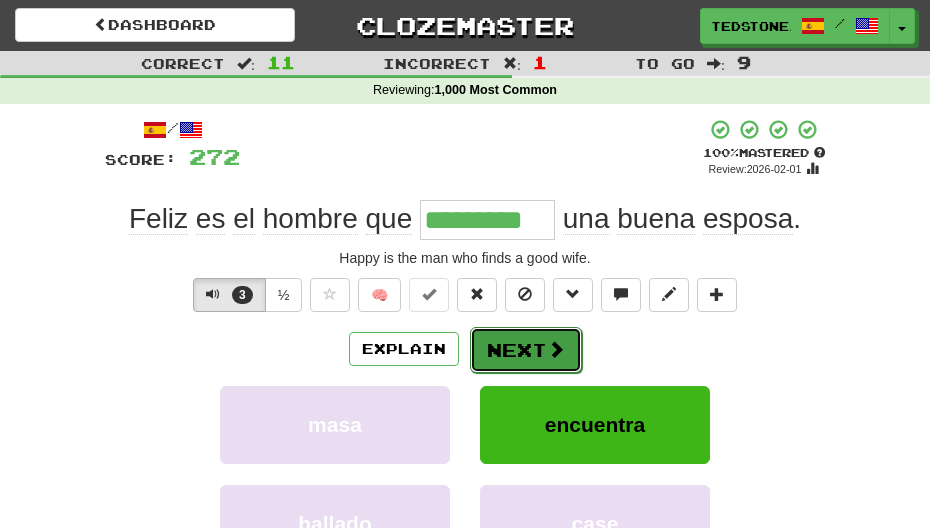 click on "Next" at bounding box center (526, 350) 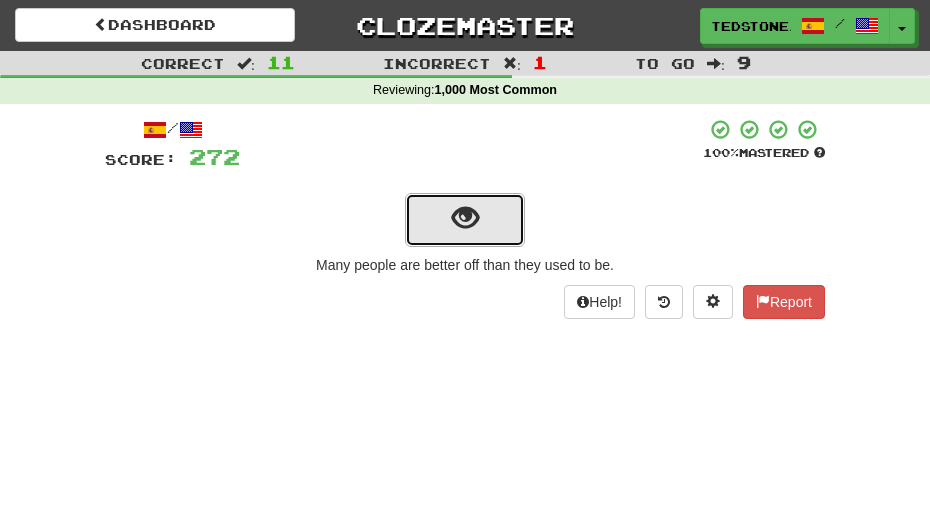click at bounding box center (465, 218) 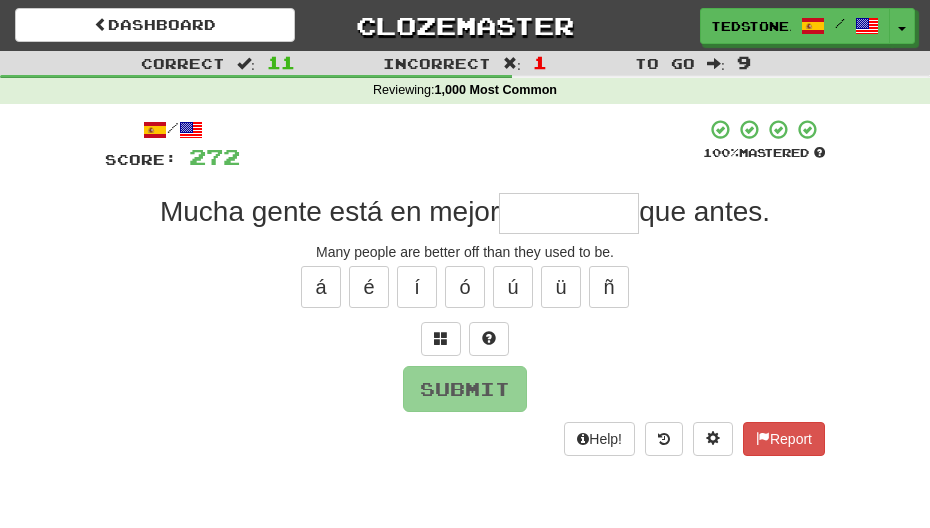 click at bounding box center (569, 213) 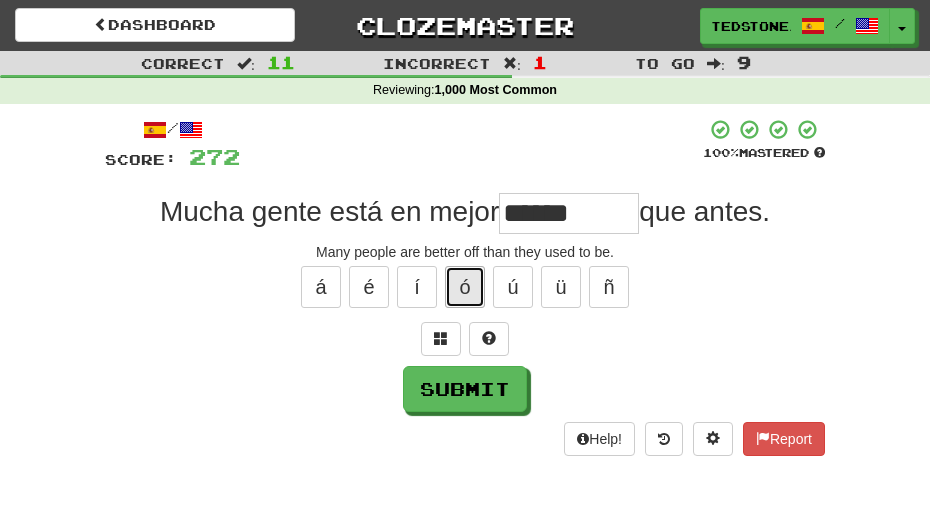 click on "ó" at bounding box center (465, 287) 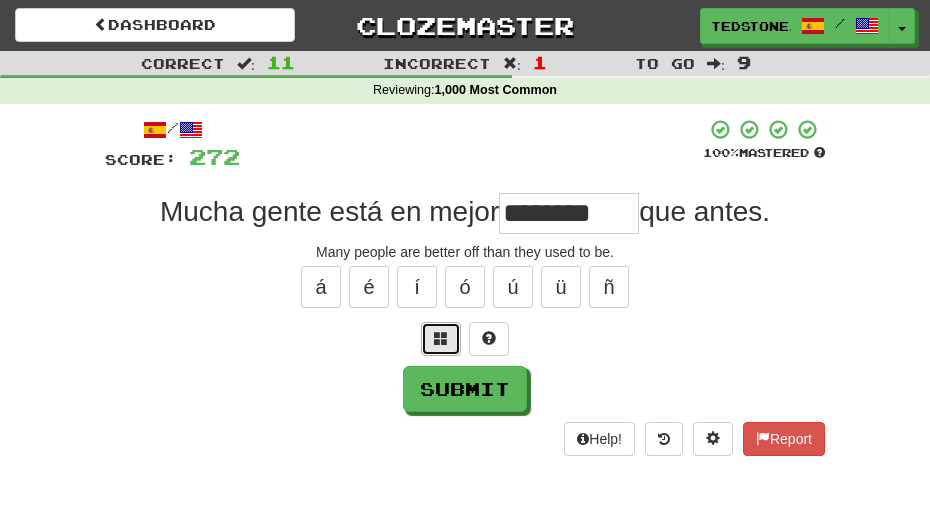 click at bounding box center [441, 339] 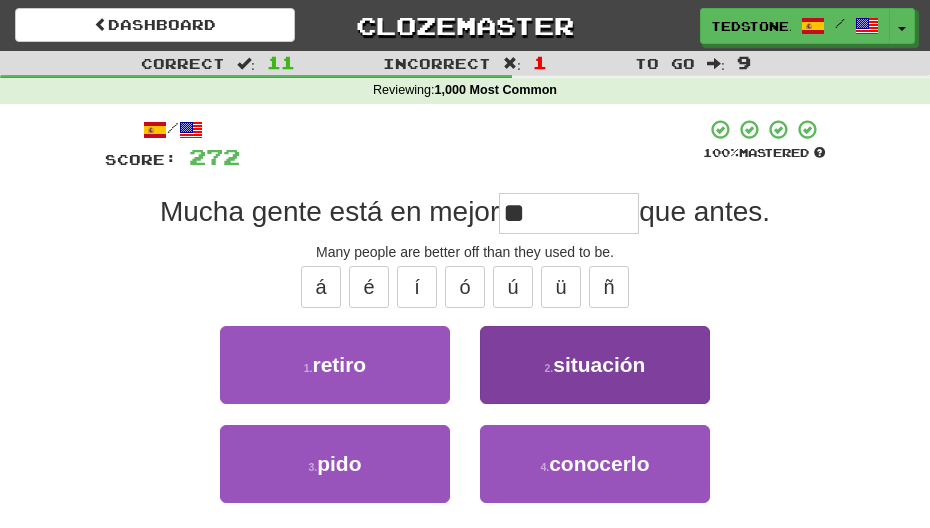 type on "*" 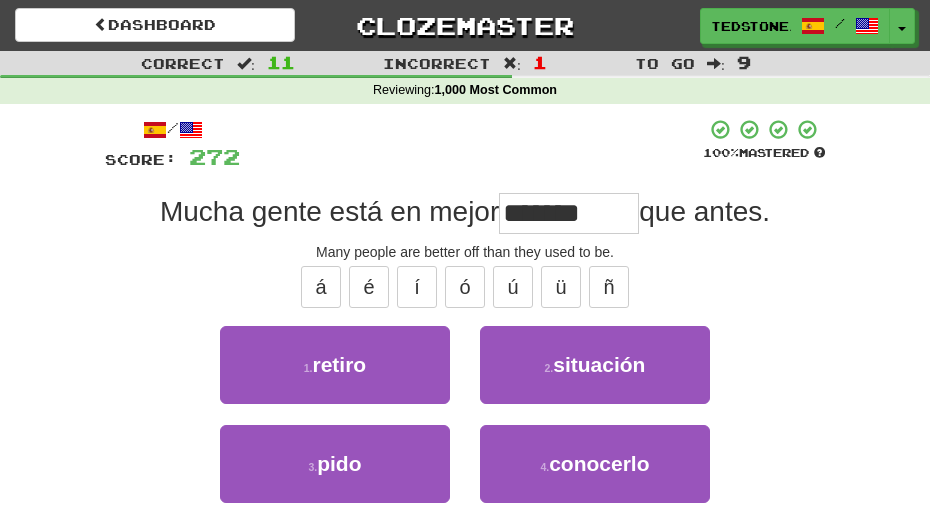 click on "á é í ó ú ü ñ" at bounding box center [465, 287] 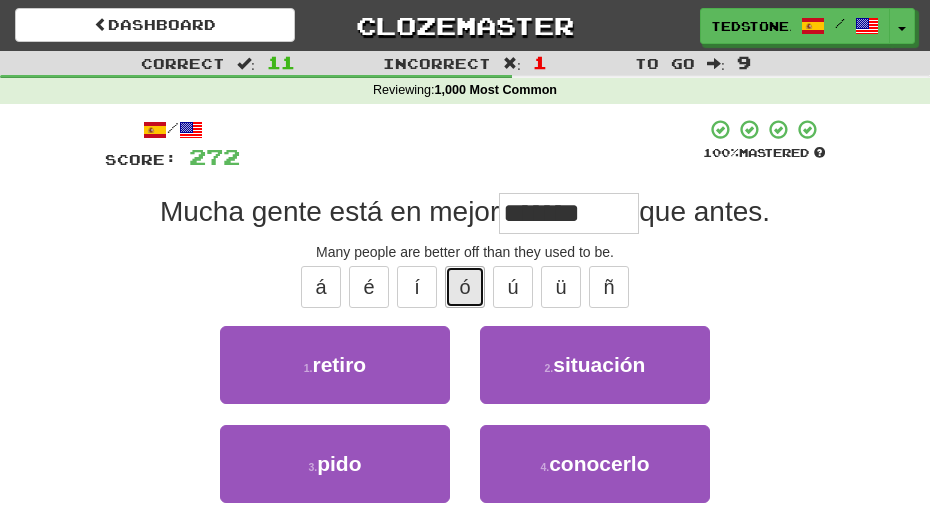 click on "ó" at bounding box center [465, 287] 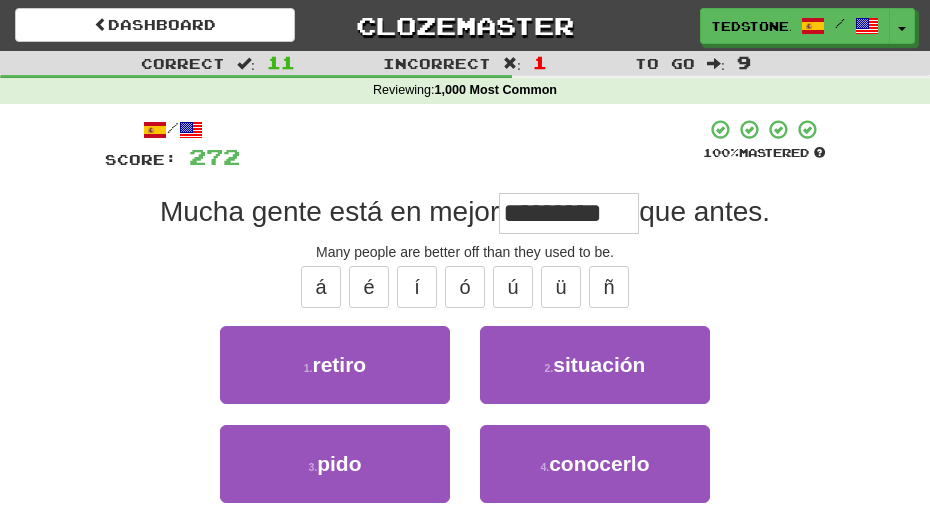 type on "*********" 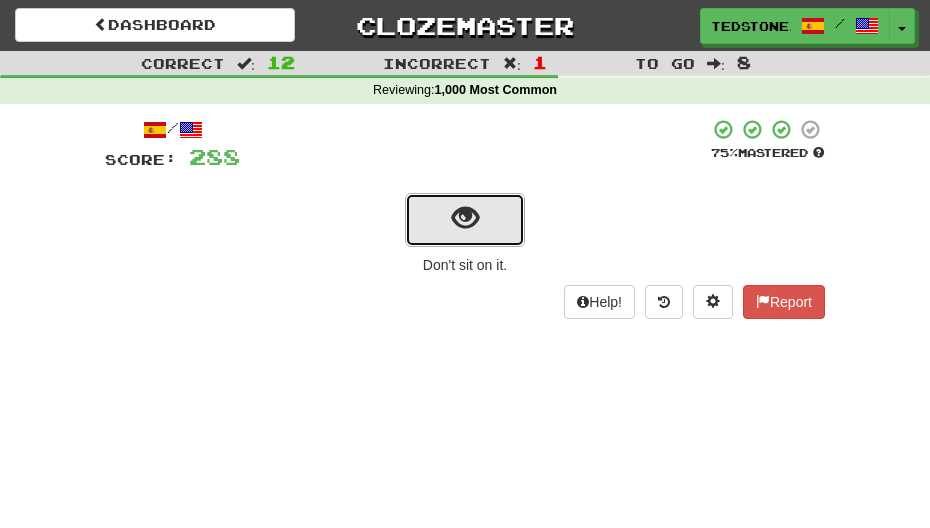 click at bounding box center (465, 218) 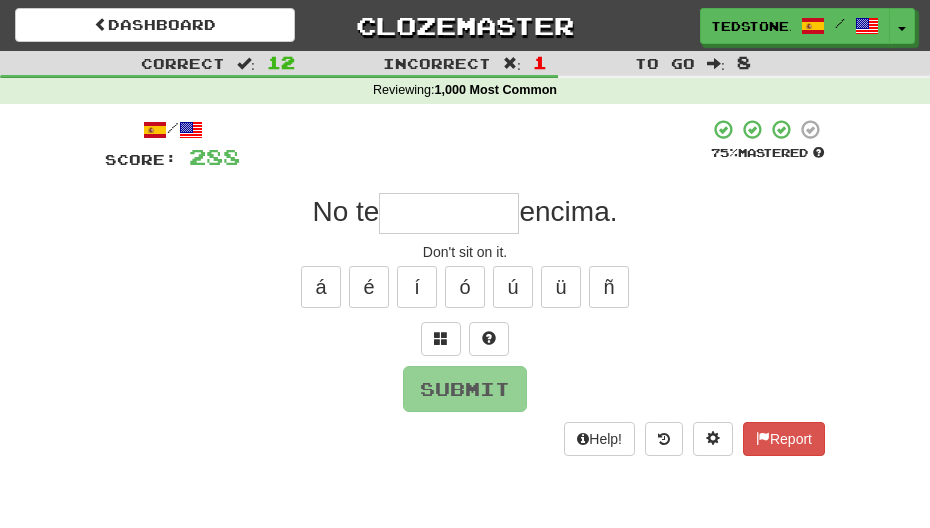 click at bounding box center (449, 213) 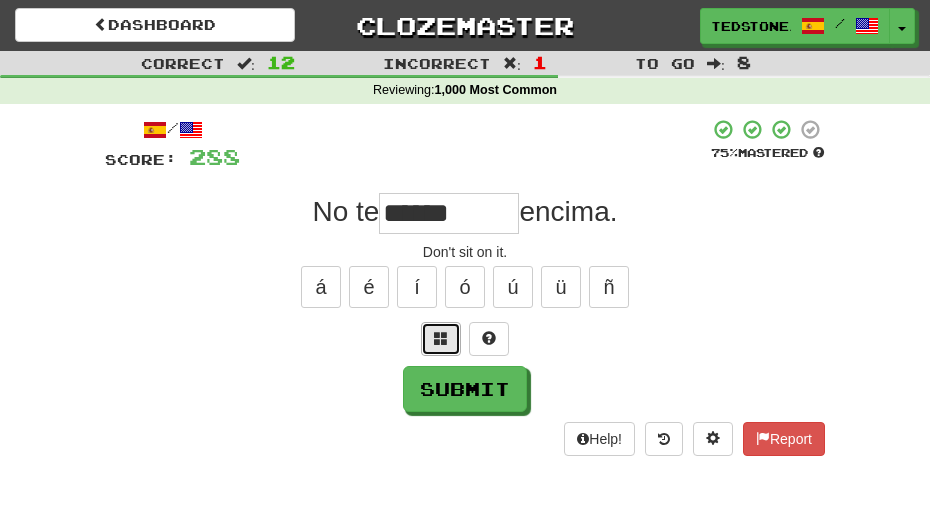 click at bounding box center [441, 338] 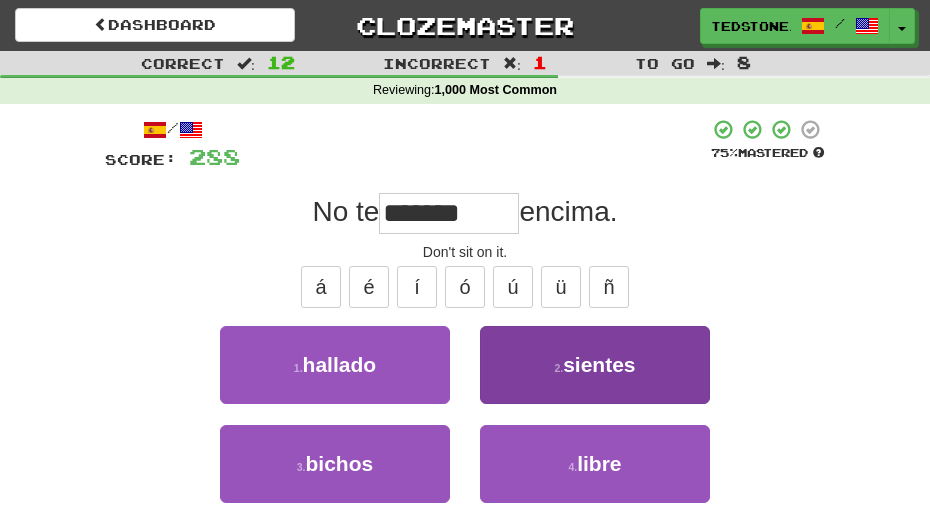 type on "*******" 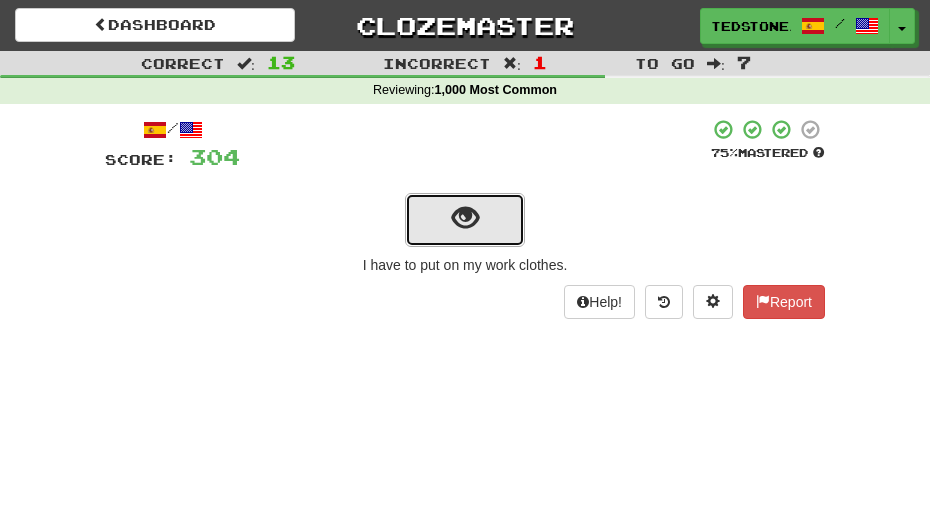click at bounding box center (465, 218) 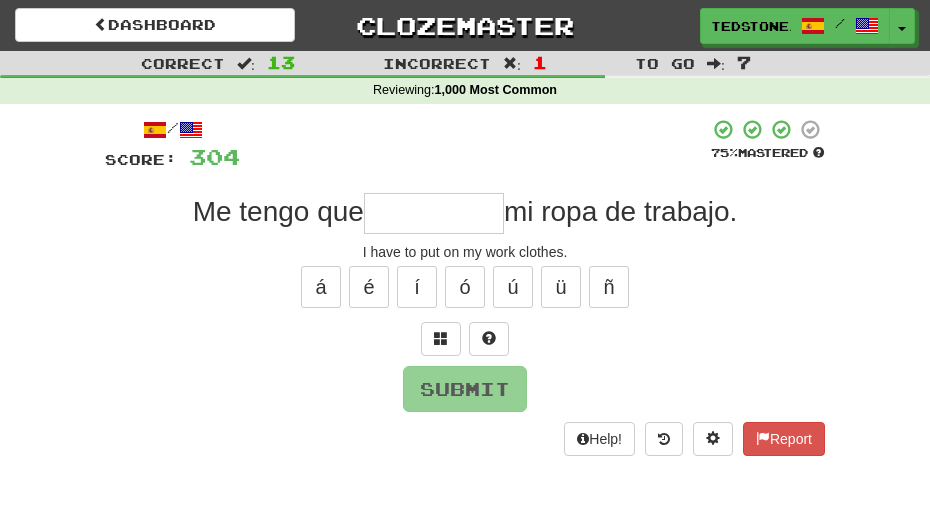 click at bounding box center (434, 213) 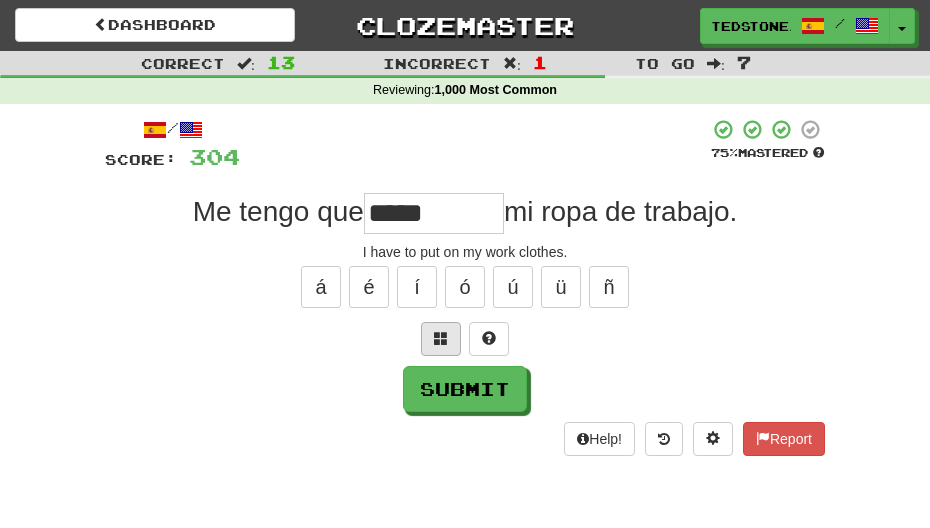 type on "*****" 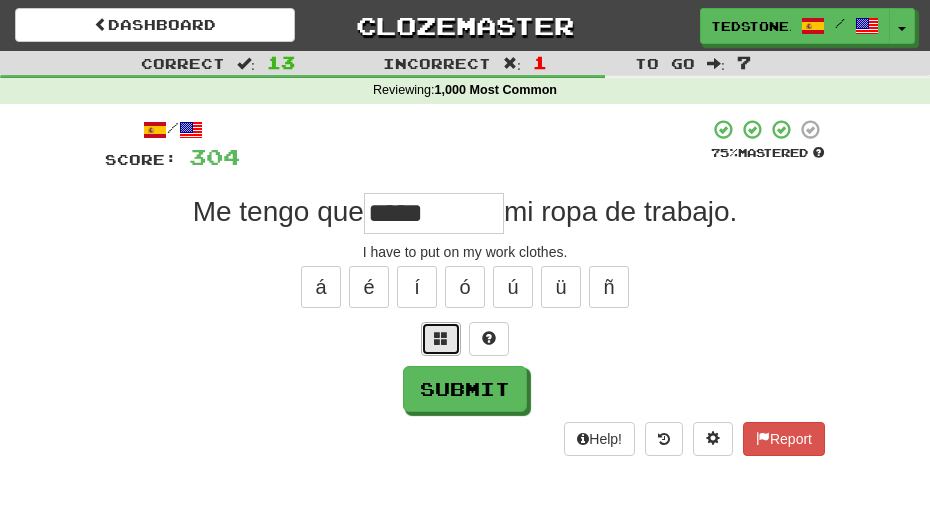 click at bounding box center (441, 338) 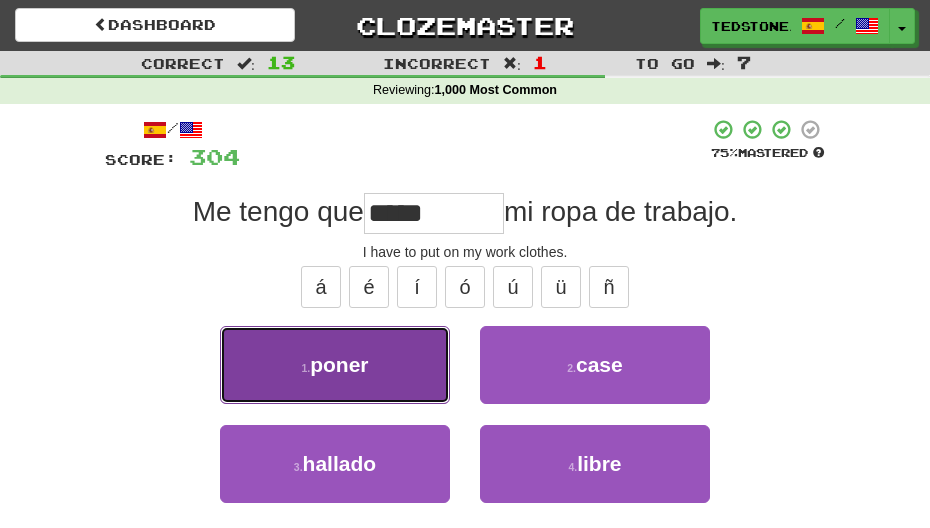 click on "1 . poner" at bounding box center [335, 365] 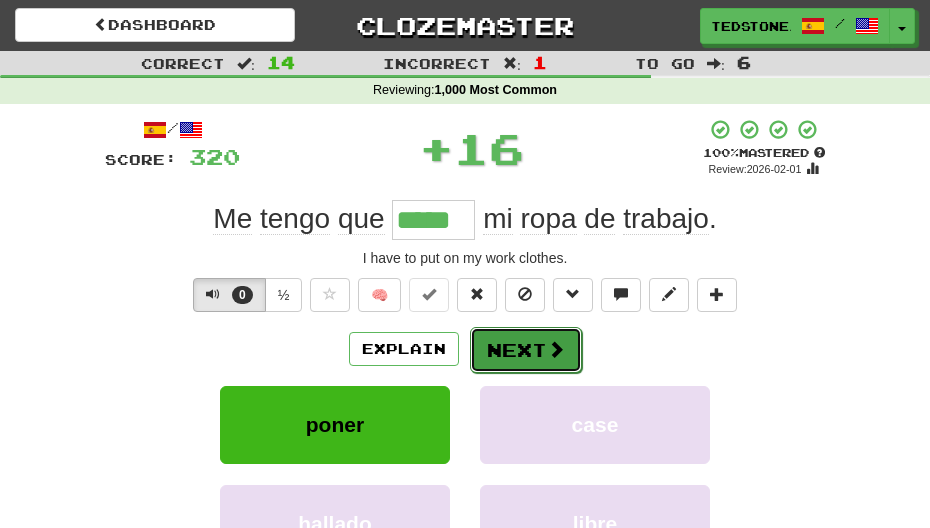 click on "Next" at bounding box center [526, 350] 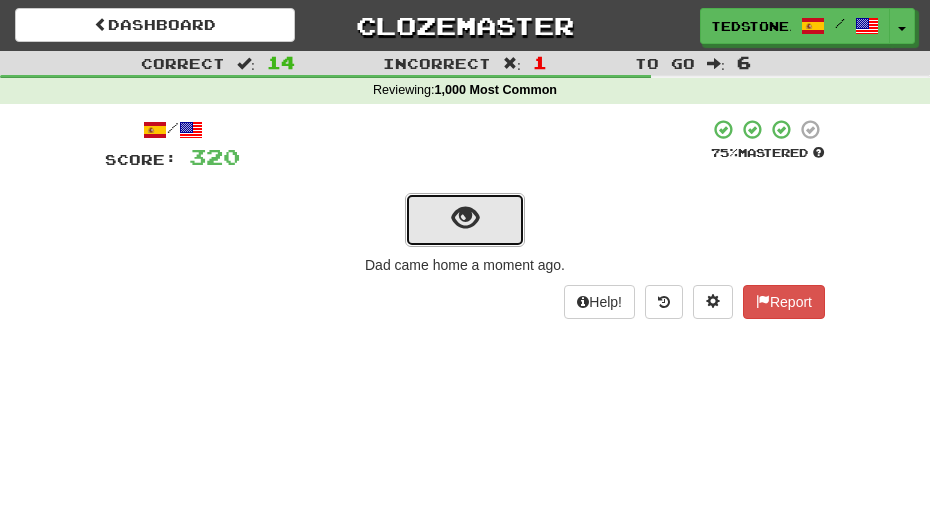click at bounding box center [465, 218] 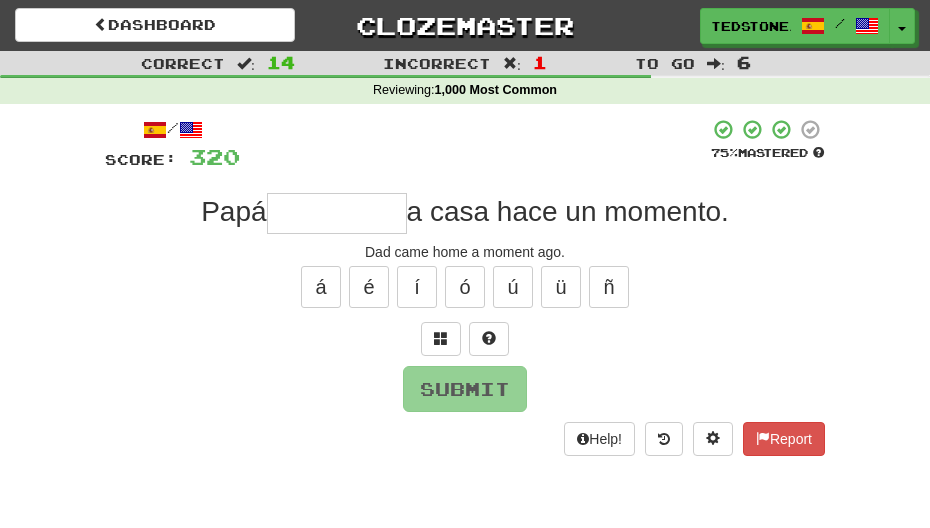 click at bounding box center (337, 213) 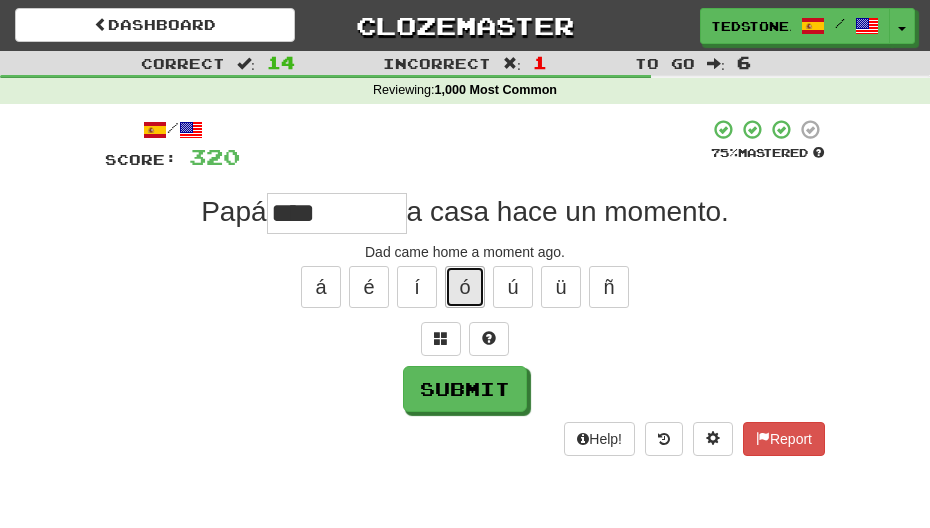 drag, startPoint x: 484, startPoint y: 290, endPoint x: 471, endPoint y: 277, distance: 18.384777 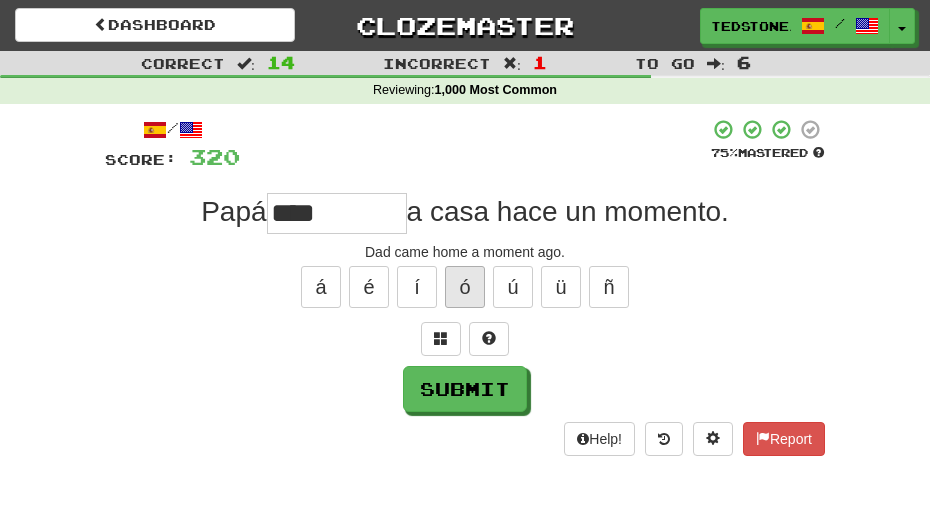 type on "*****" 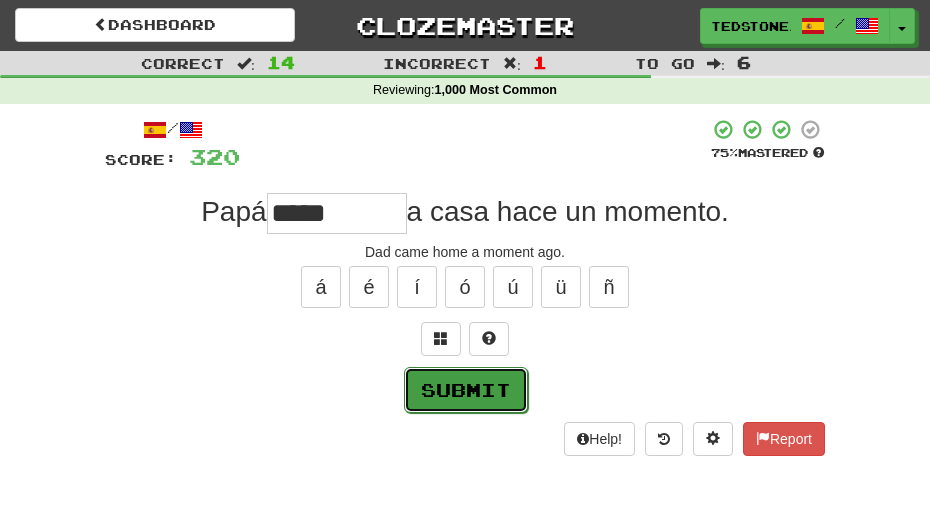 click on "Submit" at bounding box center [466, 390] 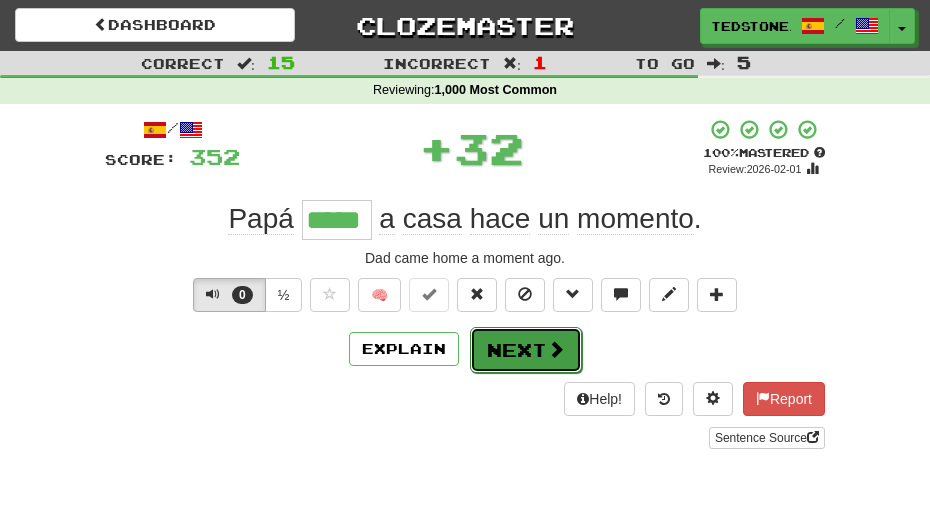 click on "Next" at bounding box center (526, 350) 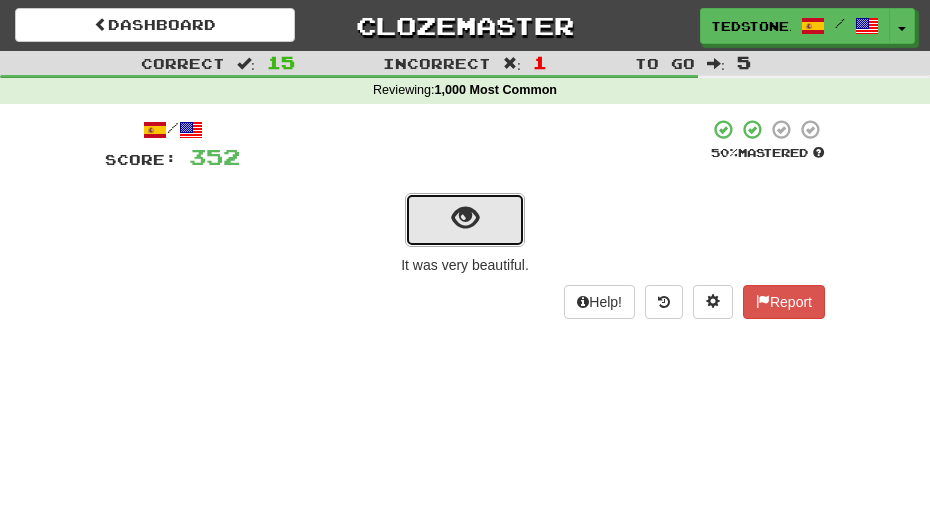 click at bounding box center [465, 218] 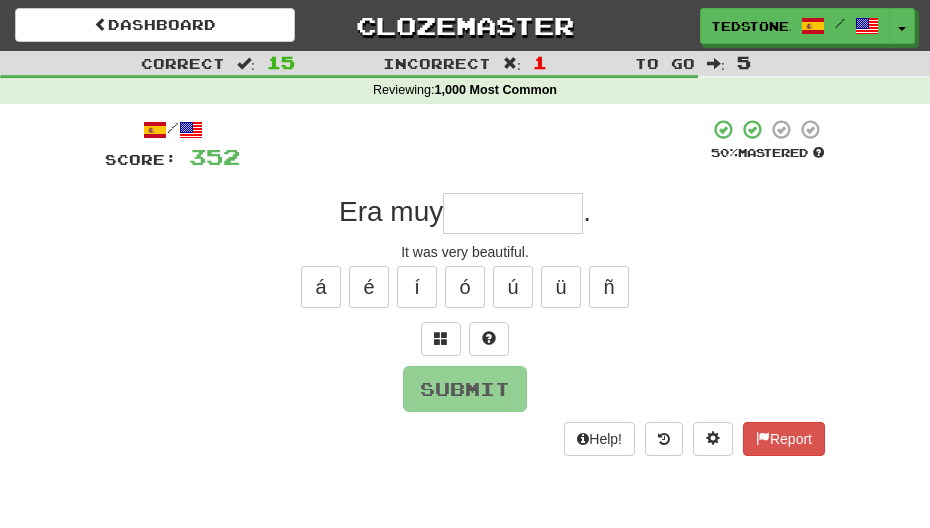 click at bounding box center (513, 213) 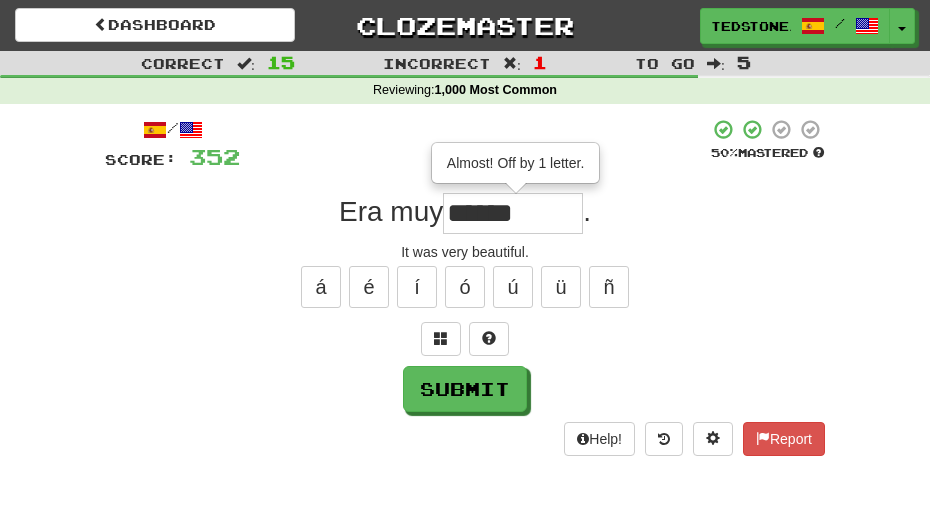 type on "******" 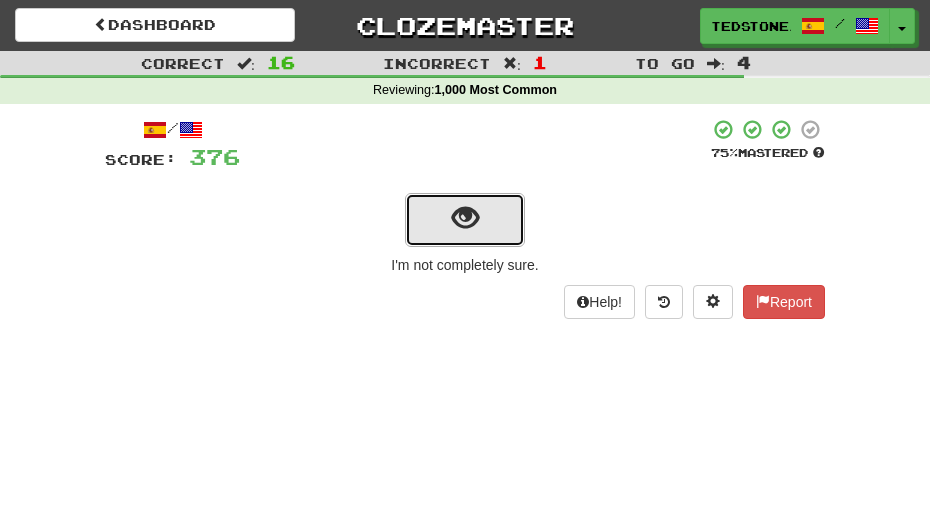 click at bounding box center (465, 218) 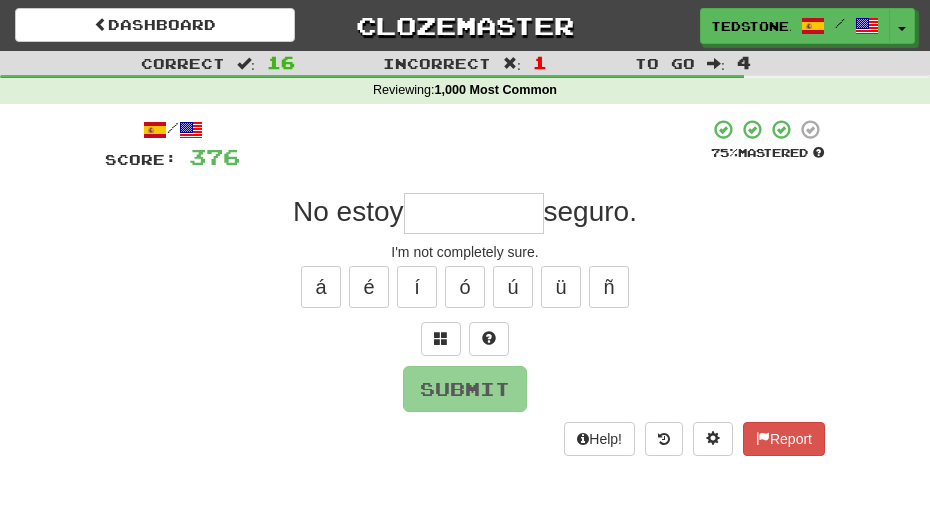 type on "*" 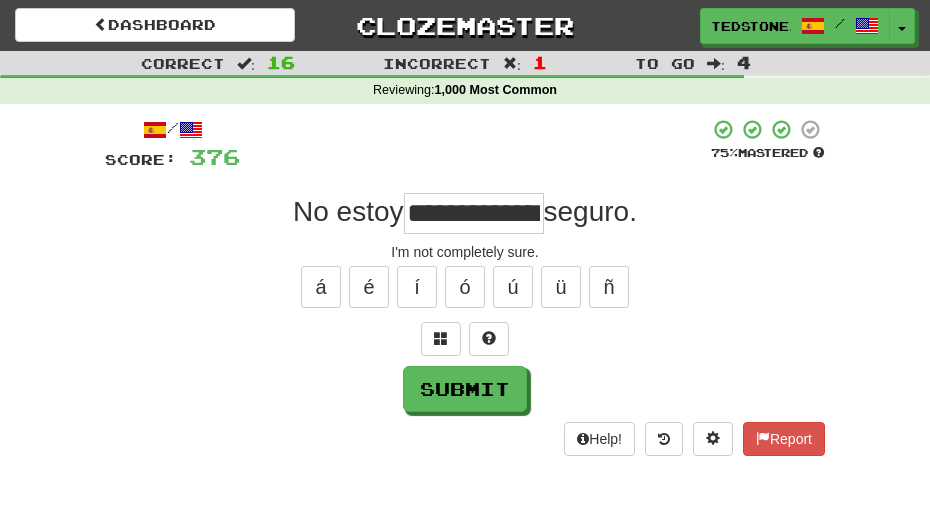scroll, scrollTop: 0, scrollLeft: 0, axis: both 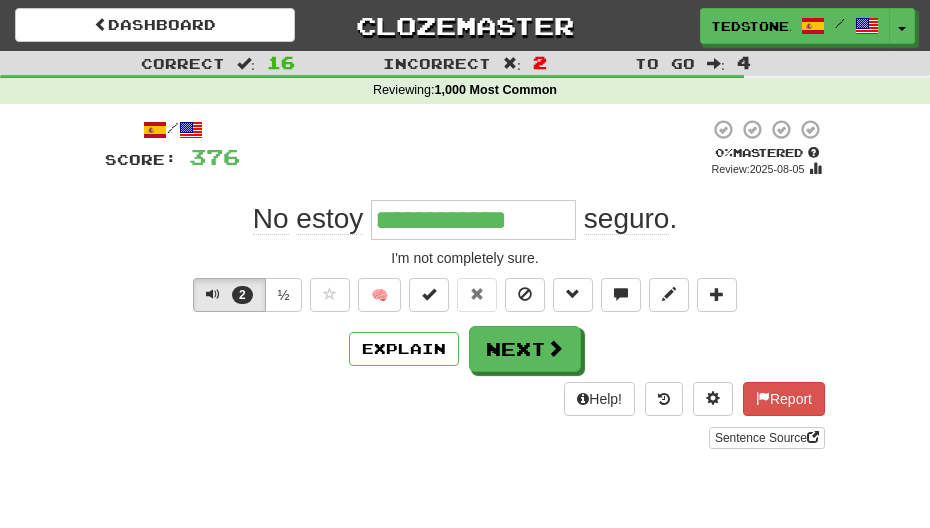 type on "**********" 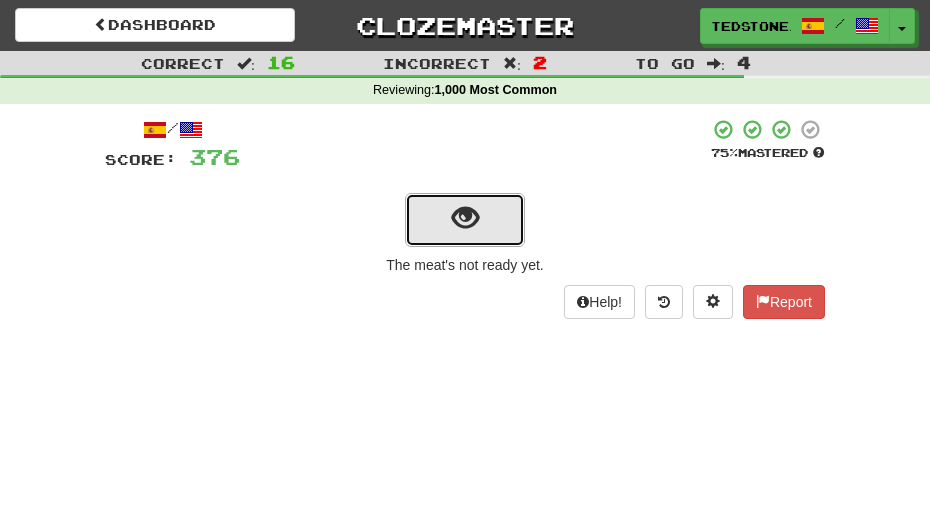 click at bounding box center (465, 218) 